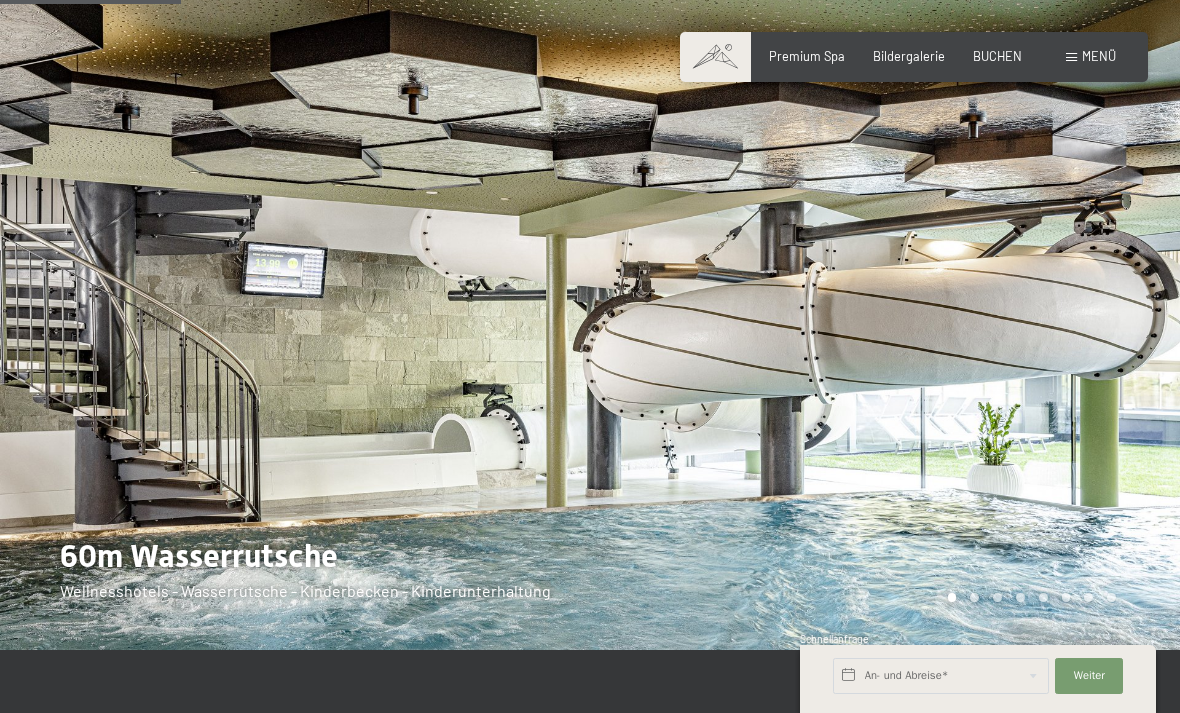 scroll, scrollTop: 1050, scrollLeft: 0, axis: vertical 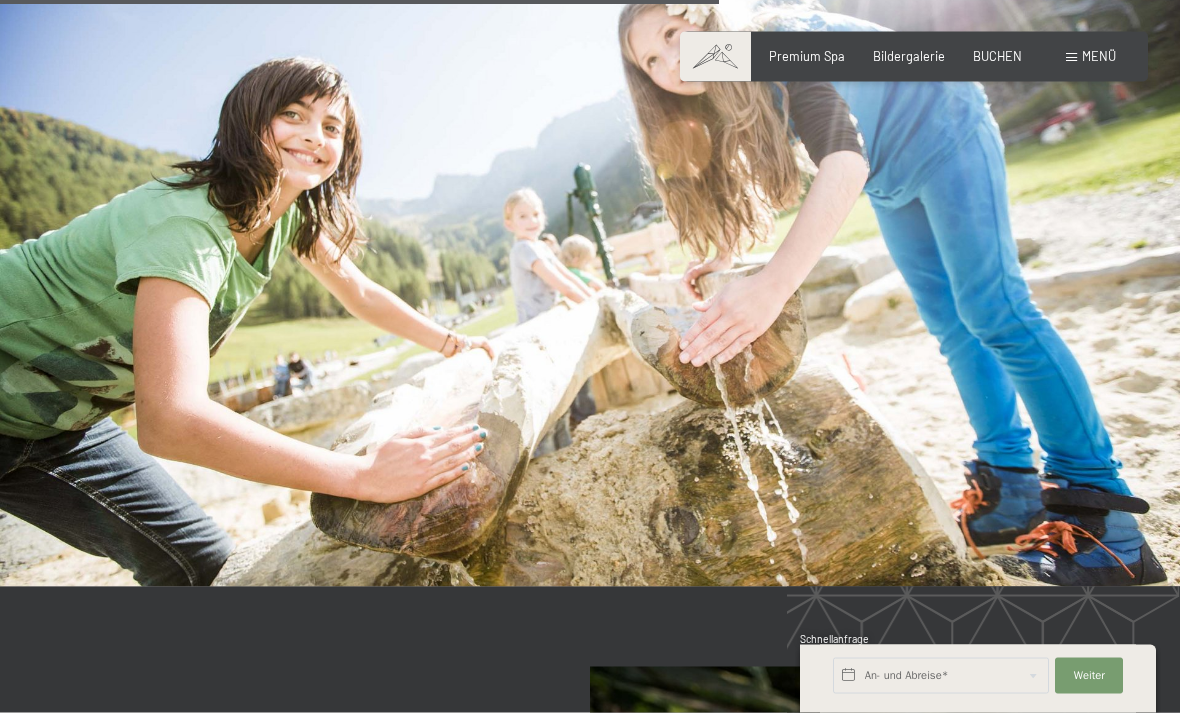click at bounding box center [590, 255] 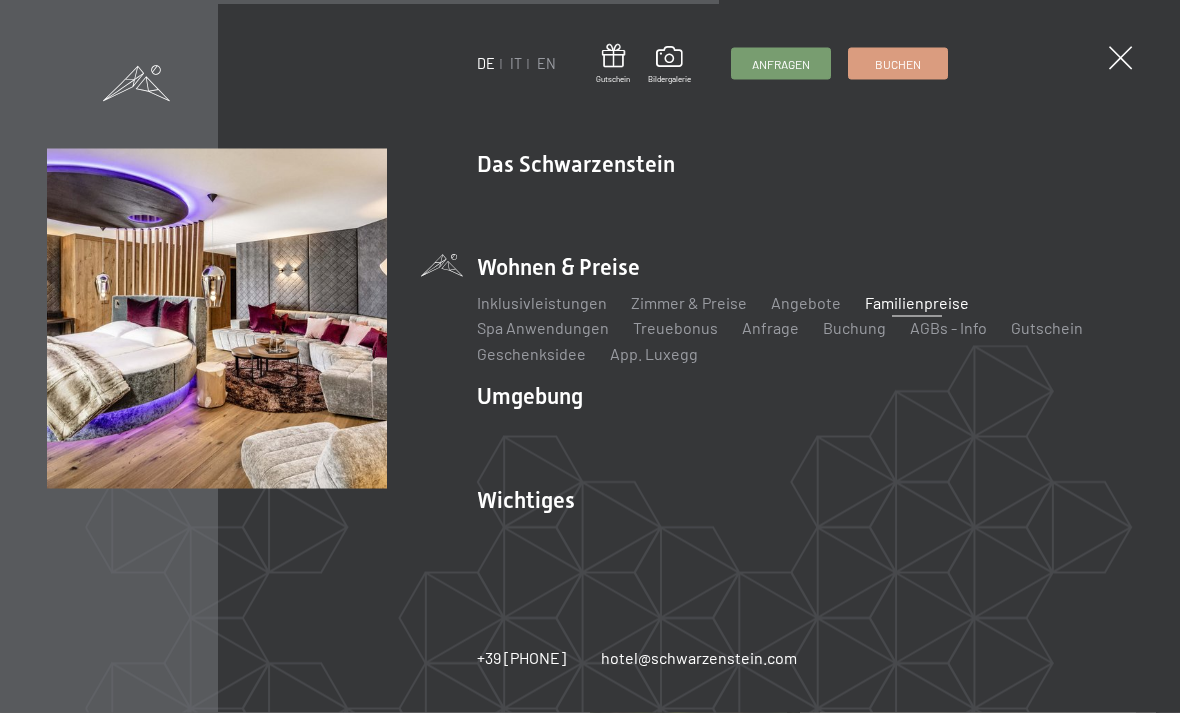 scroll, scrollTop: 4041, scrollLeft: 0, axis: vertical 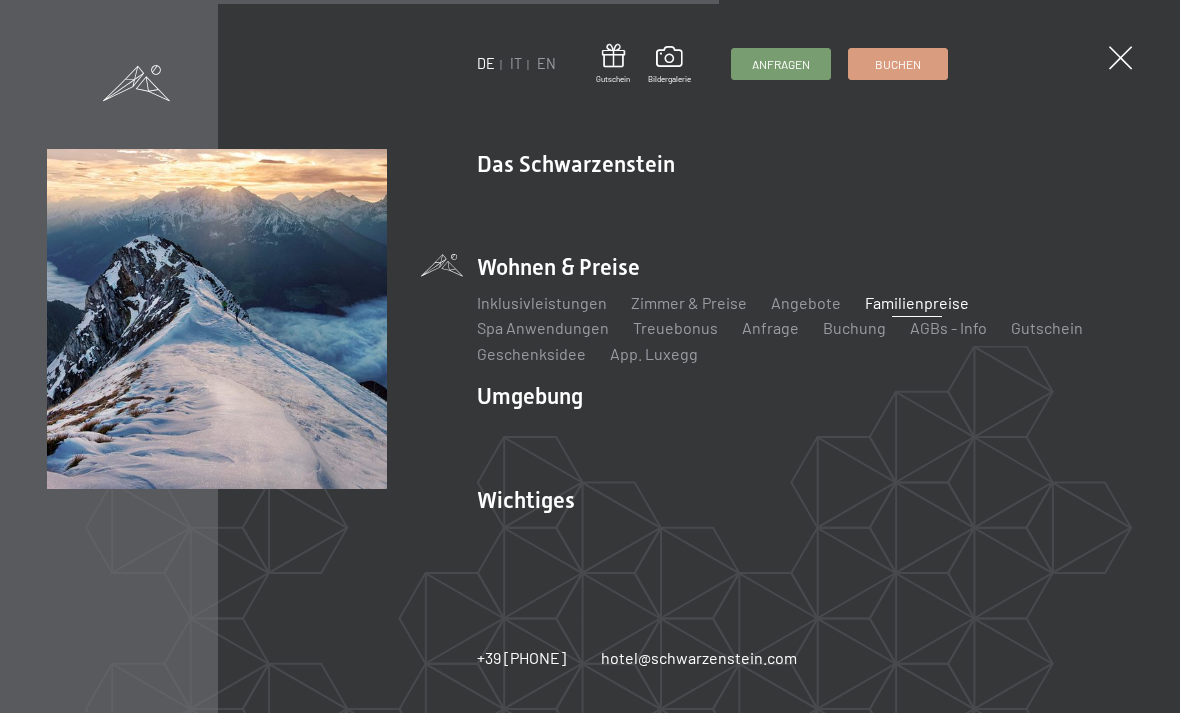 click on "DE         IT         EN                Gutschein             Bildergalerie               Anfragen           Buchen                    DE         IT         EN                       Das Schwarzenstein           Neuheiten im Schwarzenstein         Ihre Gastgeber         Premium Spa         Gourmet         Aktiv         Wochenprogramm         Bilder             Family         GoGreen         Belvita         Bildergalerie                     Wohnen & Preise           Inklusivleistungen         Zimmer & Preise         Liste             Angebote         Liste             Familienpreise         Spa Anwendungen         Treuebonus         Anfrage         Buchung         AGBs - Info         Gutschein         Geschenksidee         App. Luxegg                     Umgebung           Das Ahrntal         Ski & Winter         Skifahren         Skischule             Wandern & Sommer         Wandern         Biken             Sehenswürdigkeiten" at bounding box center [590, 356] 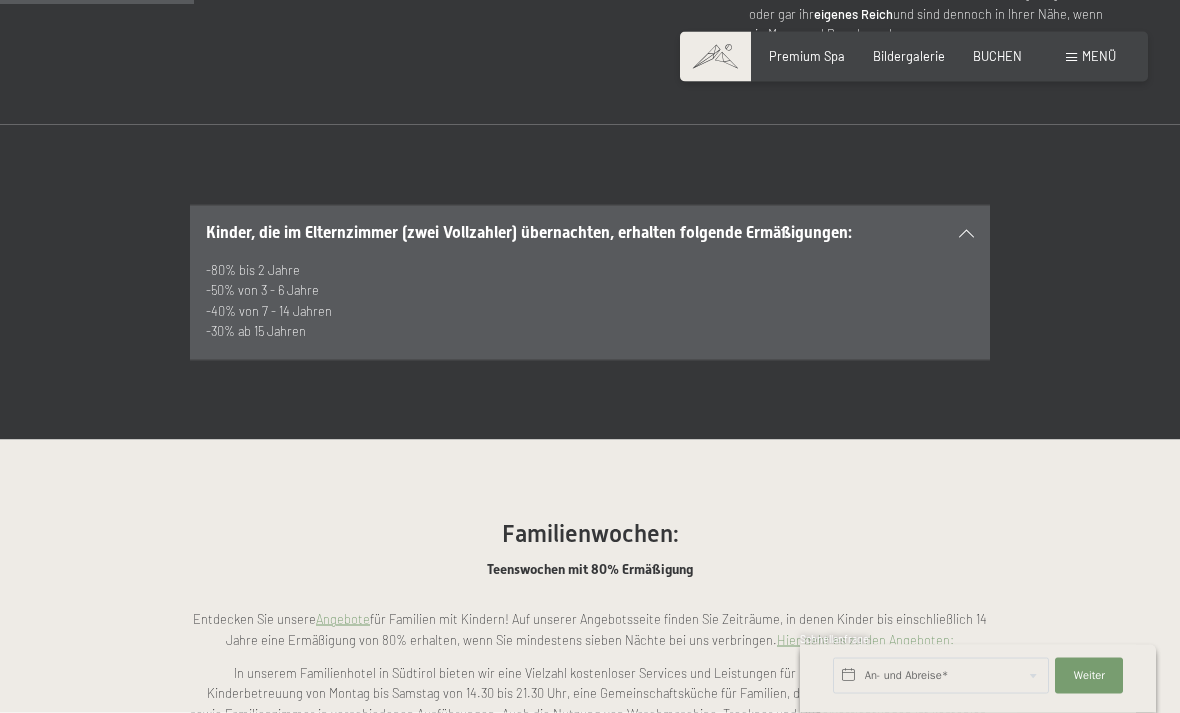 scroll, scrollTop: 1088, scrollLeft: 0, axis: vertical 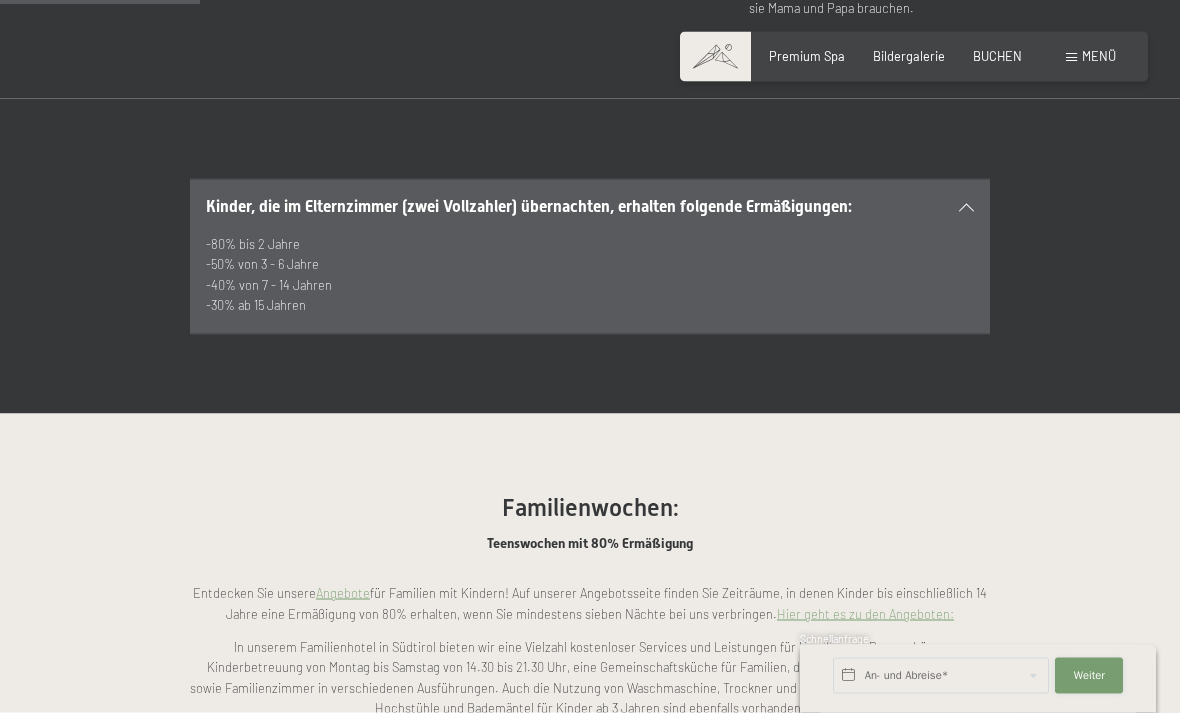 click on "Weiter Adressfelder ausblenden" at bounding box center (1089, 676) 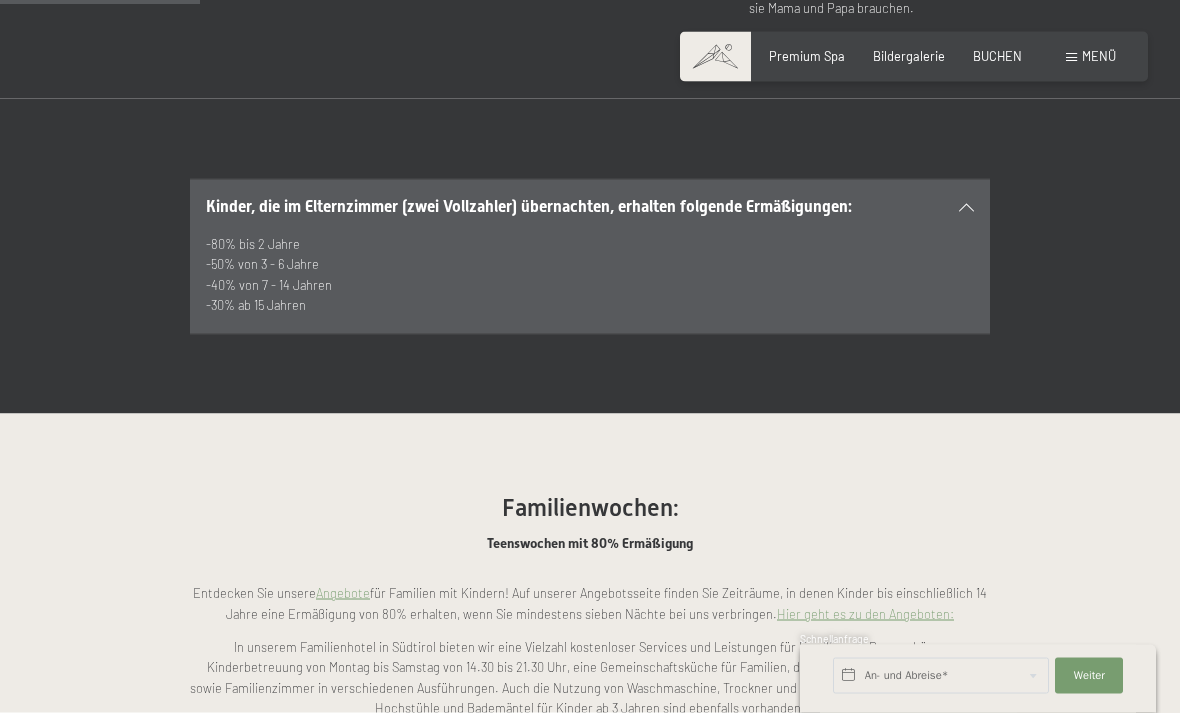 scroll, scrollTop: 1114, scrollLeft: 0, axis: vertical 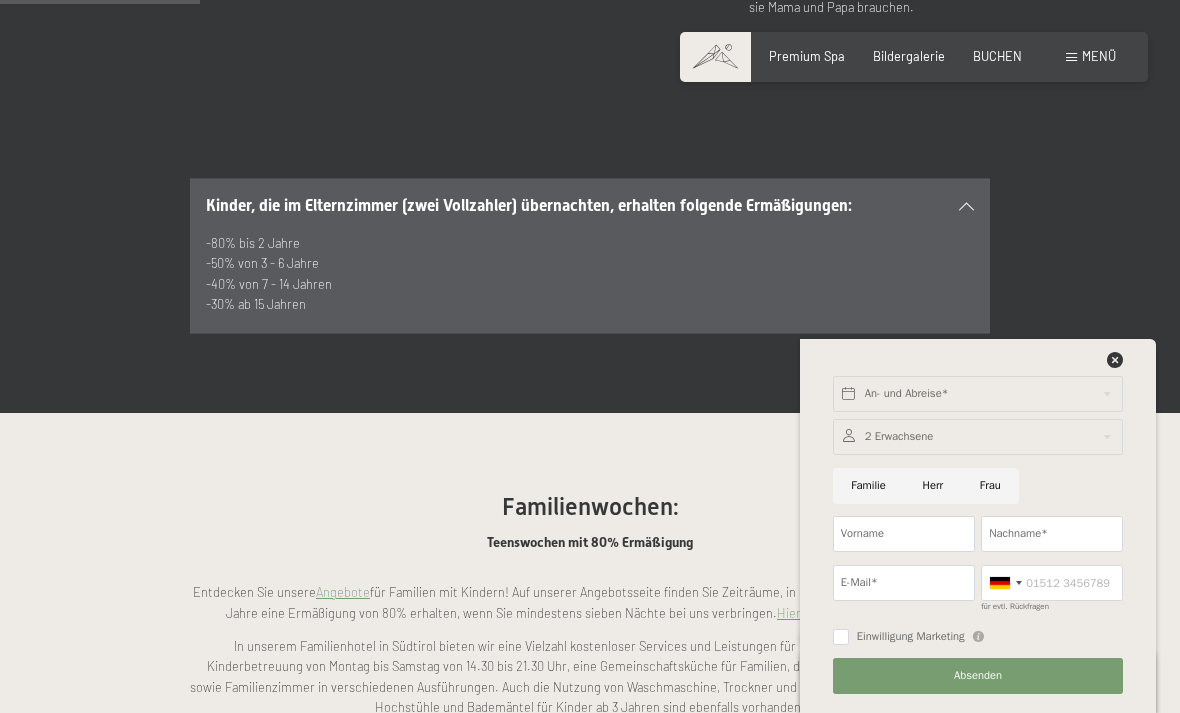 click on "Für Spaß und Unterhaltung sorgen unser Familienpool mit In- und Outdoor-Becken, Whirl-Bänke und Whirl-Liege sowie ein Aktivprogramm für Kids. Teenies können sich in einem 200 m² großen Bereich mit Curved TV, Billard, Airhockey, Tischfußball und Spielekonsolen austoben. Auch unser großer Miniclub mit Kletterturm und Familiensauna „Dress on“ sorgen für Abwechslung." at bounding box center [590, 760] 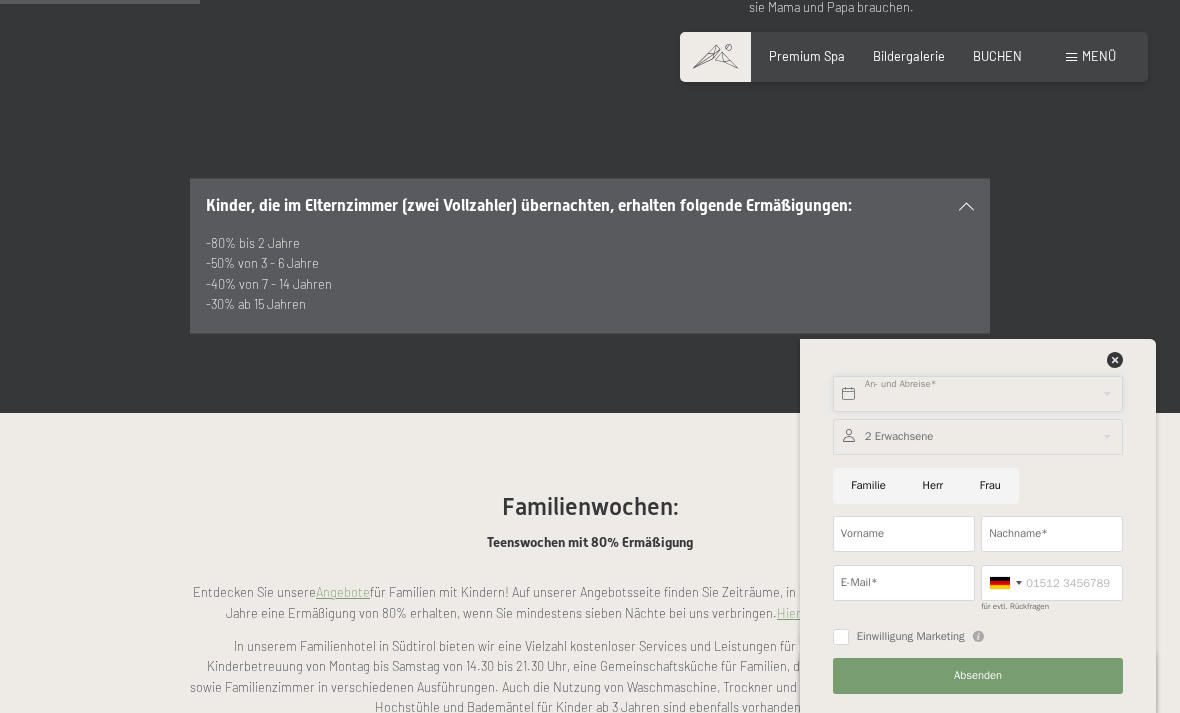 click on "Buchen           Anfragen                                     Premium Spa           Bildergalerie           BUCHEN           Menü                                                                    DE         IT         EN                Gutschein             Bildergalerie               Anfragen           Buchen                    DE         IT         EN                       Das Schwarzenstein           Neuheiten im Schwarzenstein         Ihre Gastgeber         Premium Spa         Gourmet         Aktiv         Wochenprogramm         Bilder             Family         GoGreen         Belvita         Bildergalerie                     Wohnen & Preise           Inklusivleistungen         Zimmer & Preise         Liste             Angebote         Liste             Familienpreise         Spa Anwendungen         Treuebonus         Anfrage         Buchung         AGBs - Info         Gutschein         Geschenksidee         App. Luxegg" at bounding box center (590, 2588) 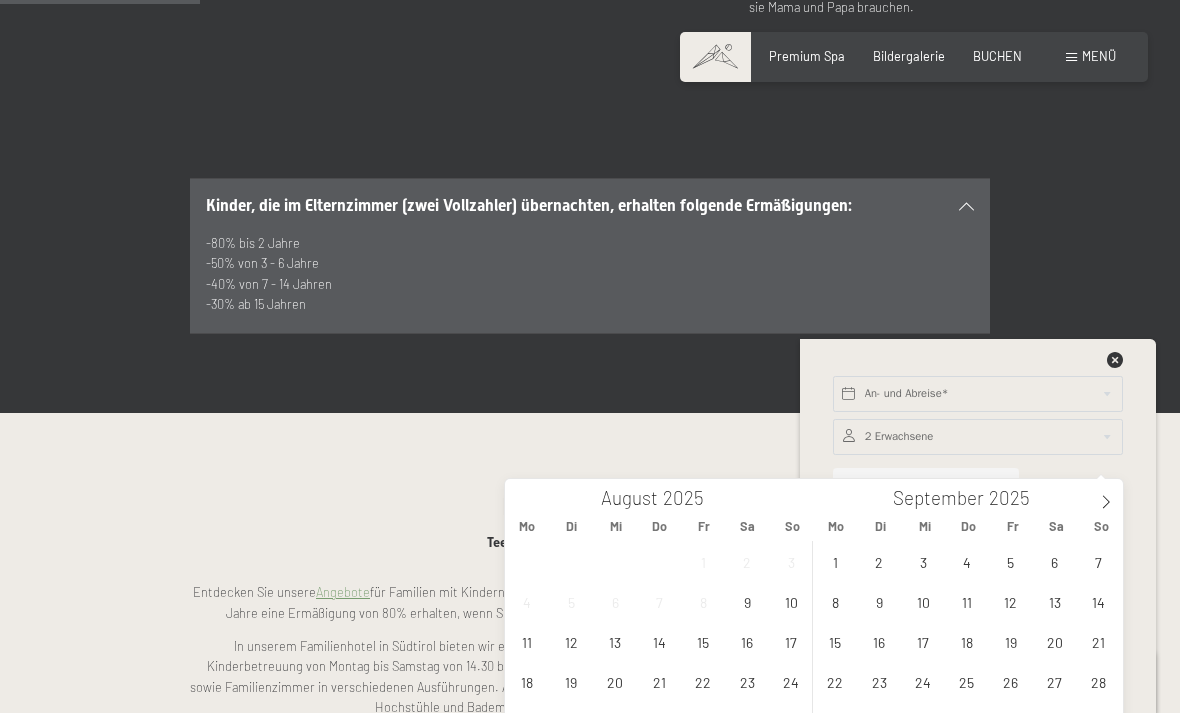 click at bounding box center (1106, 496) 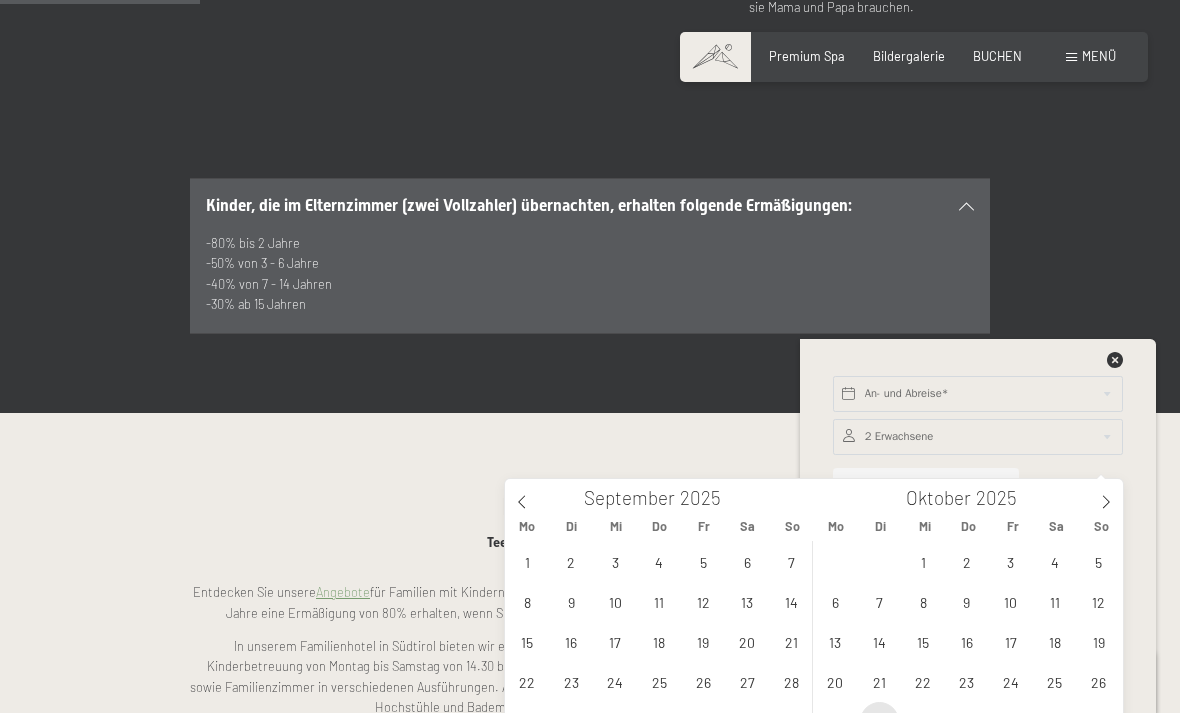 click on "28" at bounding box center (879, 721) 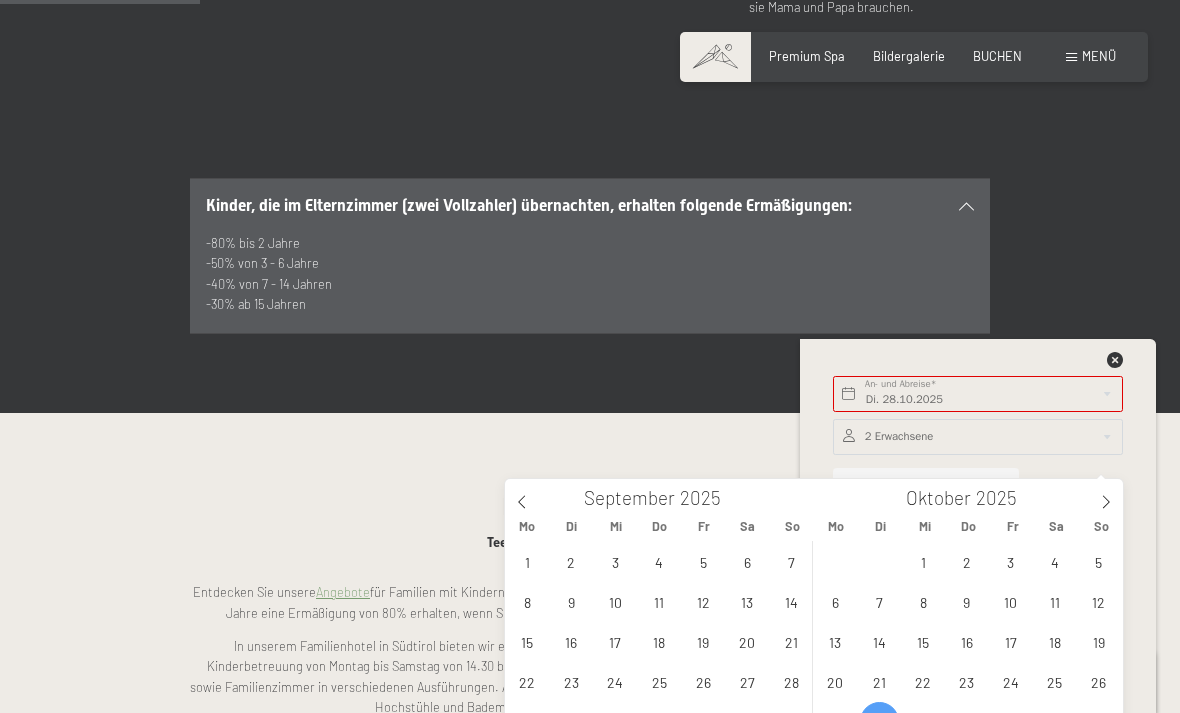 click 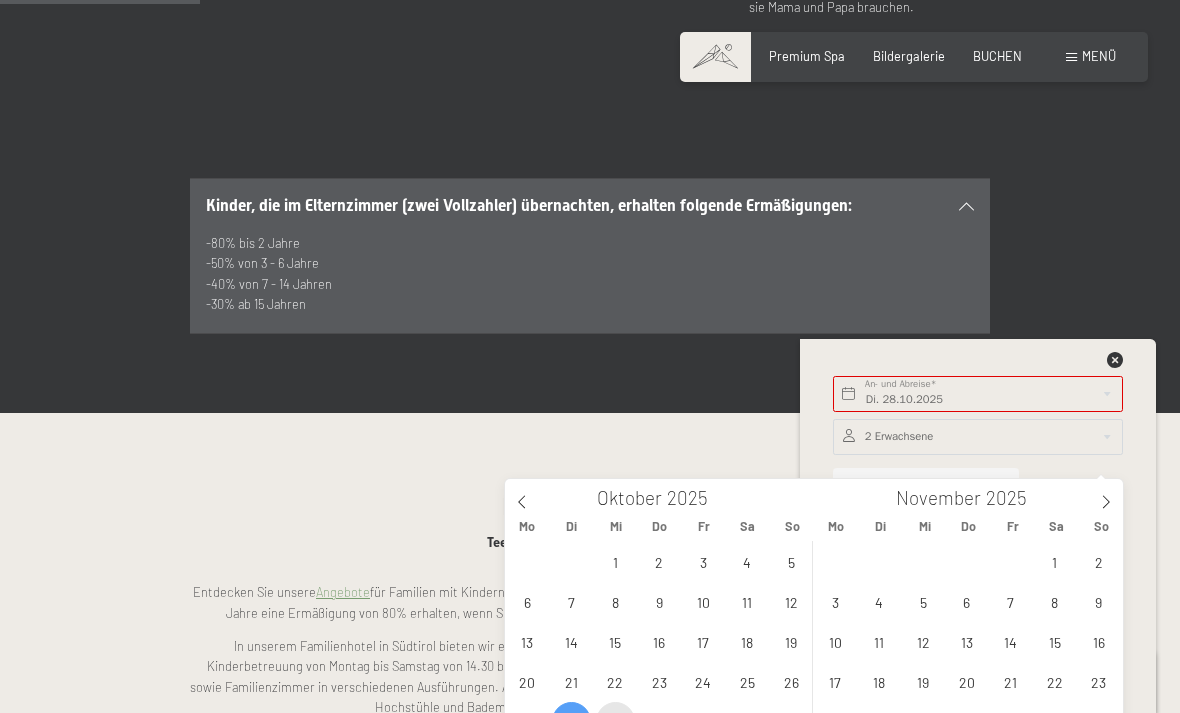 click on "29" at bounding box center [615, 721] 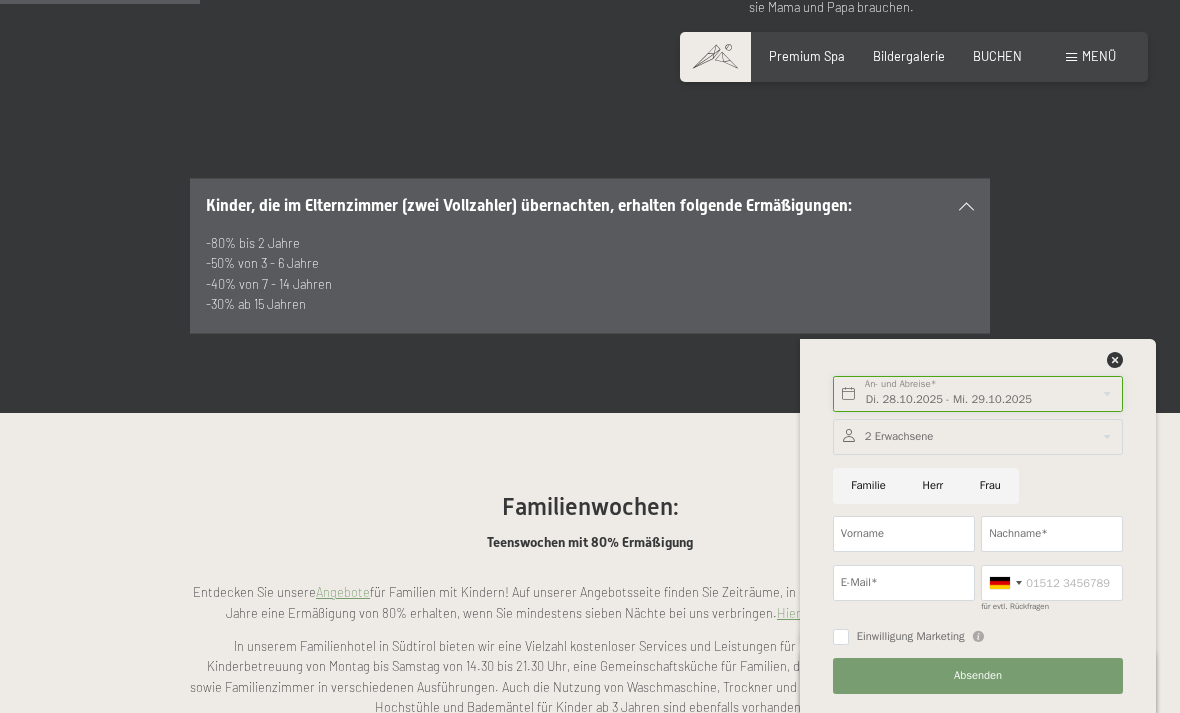 click on "Di. 28.10.2025 - Mi. 29.10.2025" at bounding box center (978, 394) 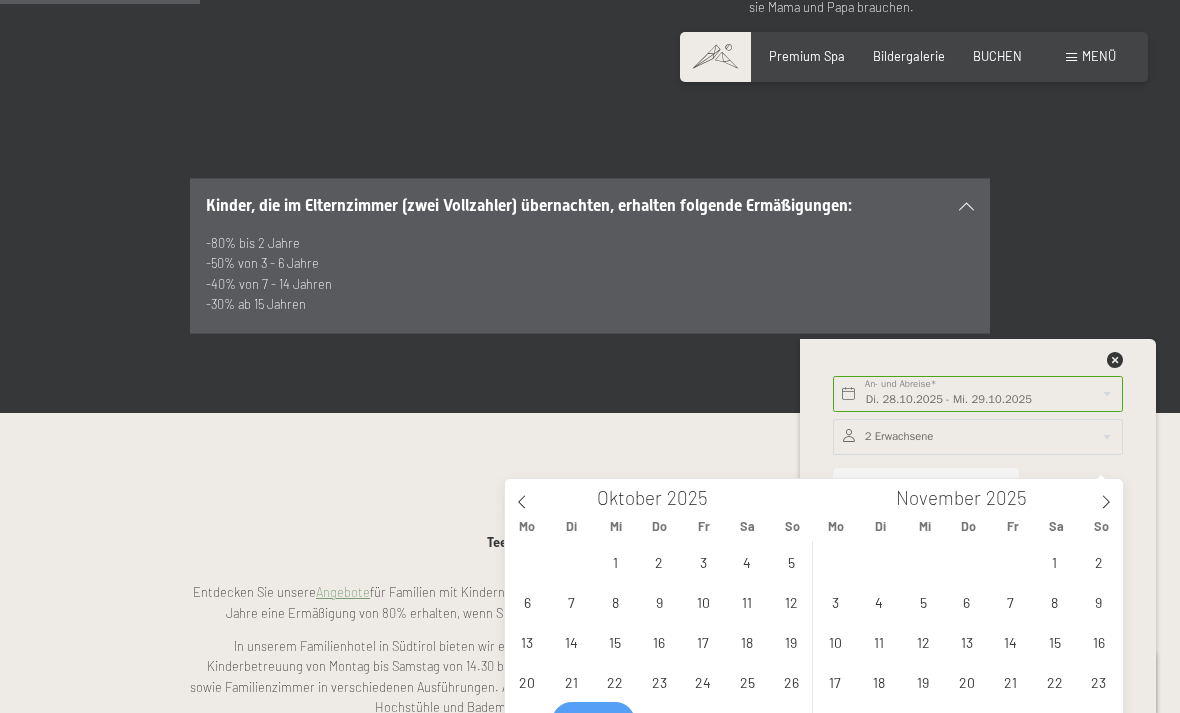 click on "28" at bounding box center [571, 721] 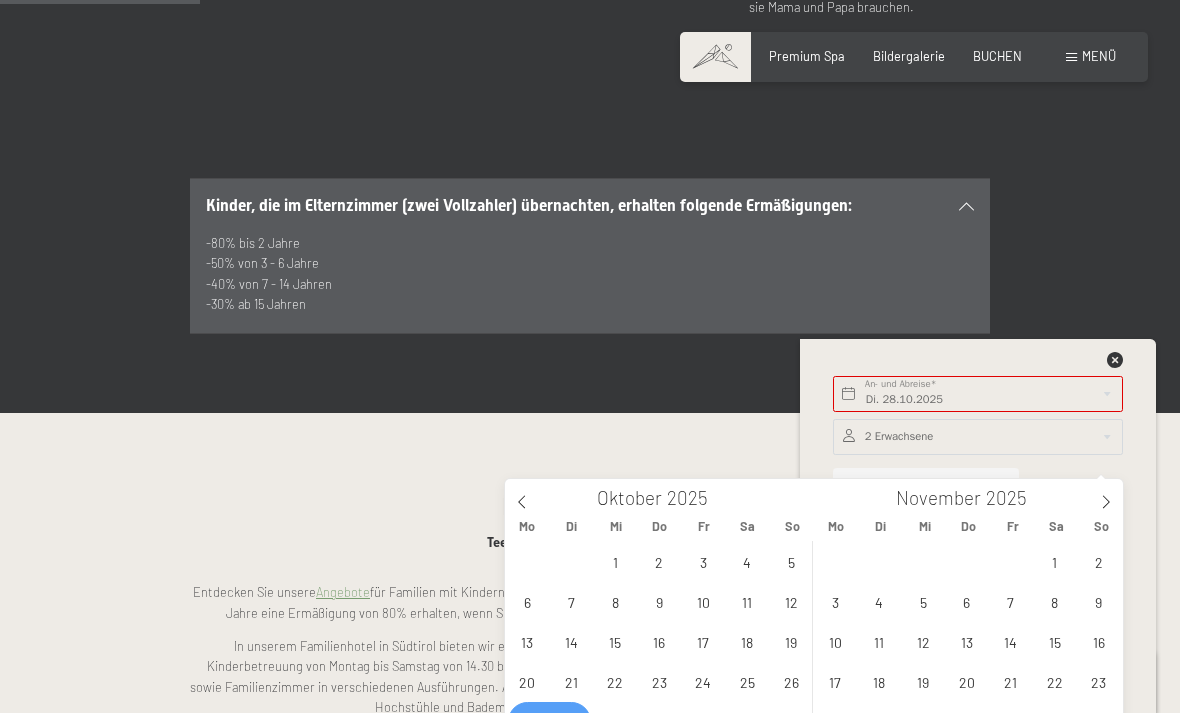click on "27" at bounding box center [527, 721] 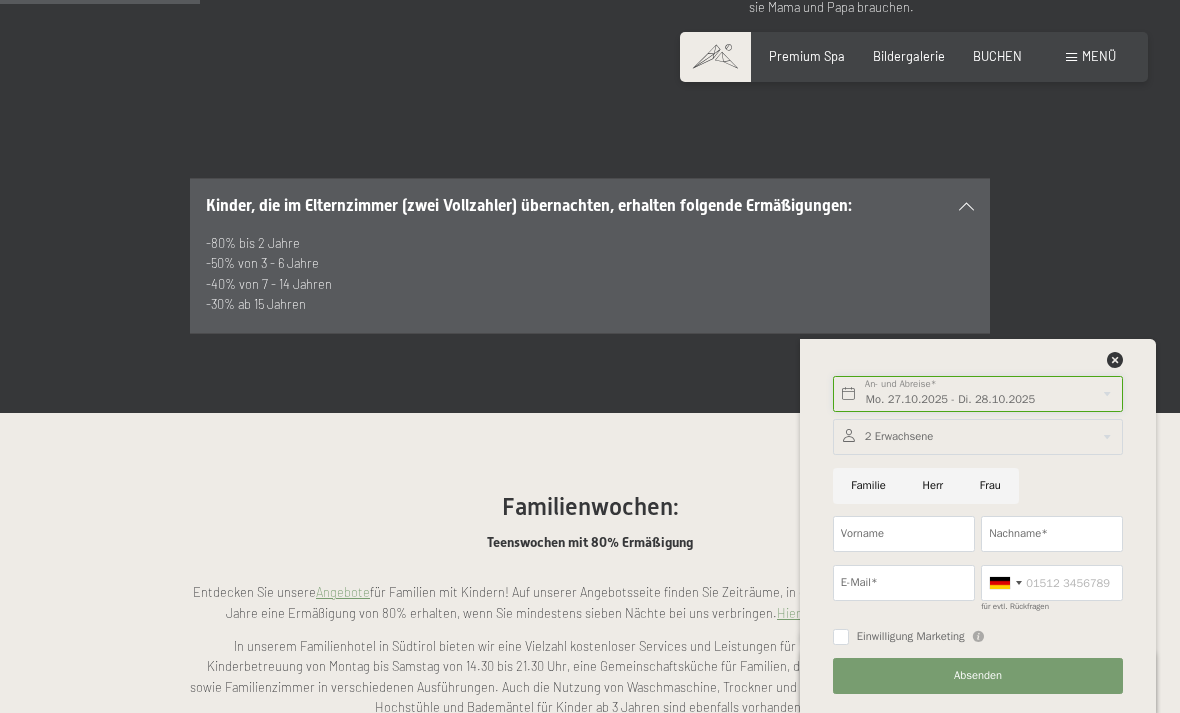 click on "Mo. 27.10.2025 - Di. 28.10.2025" at bounding box center (978, 394) 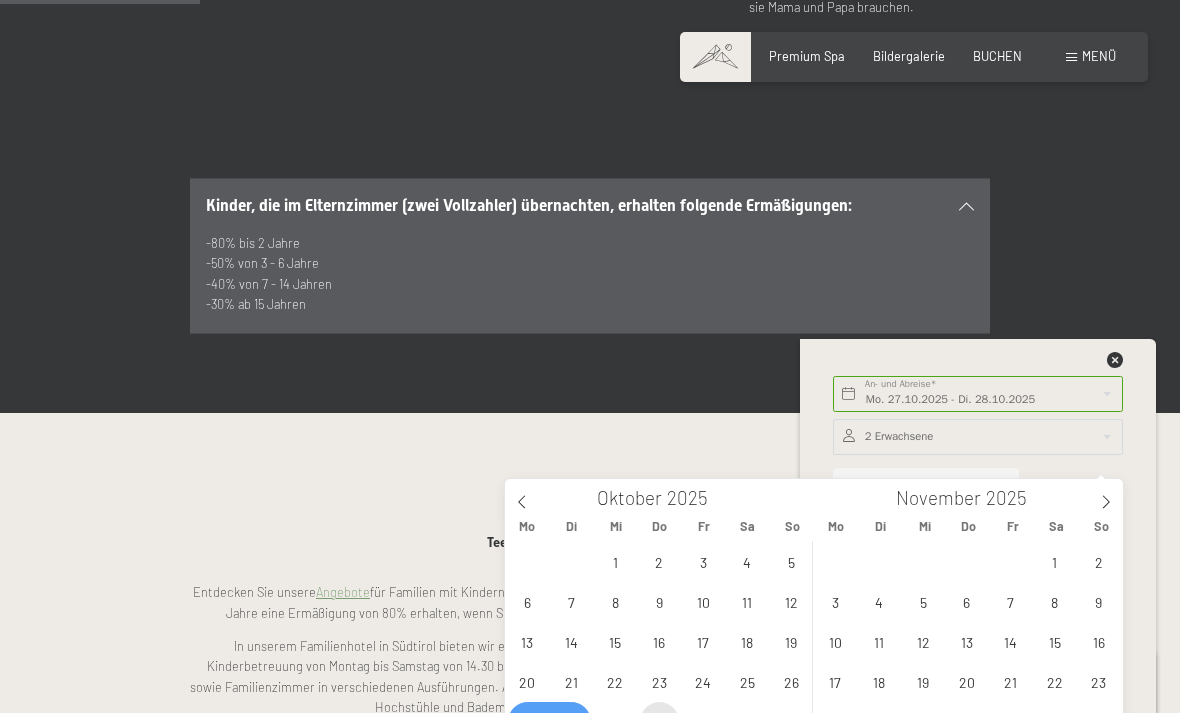 click on "30" at bounding box center [659, 721] 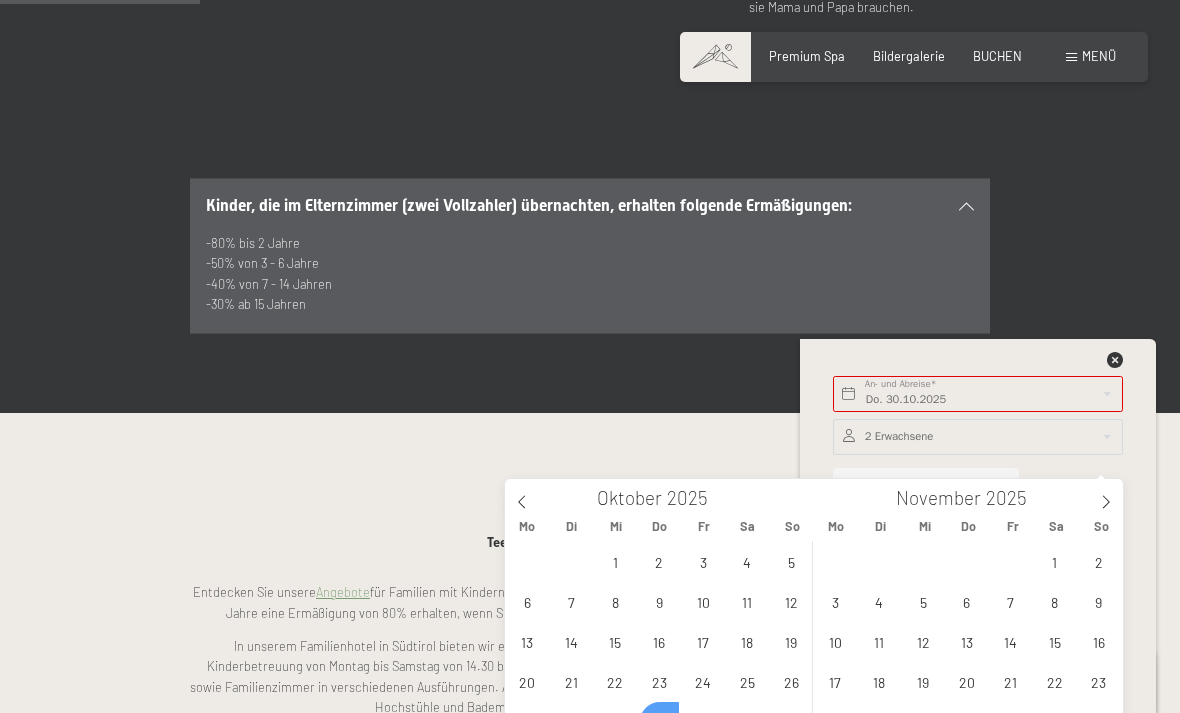 click on "29 30 1 2 3 4 5 6 7 8 9 10 11 12 13 14 15 16 17 18 19 20 21 22 23 24 25 26 27 28 29 30 31 1 2" at bounding box center [659, 641] 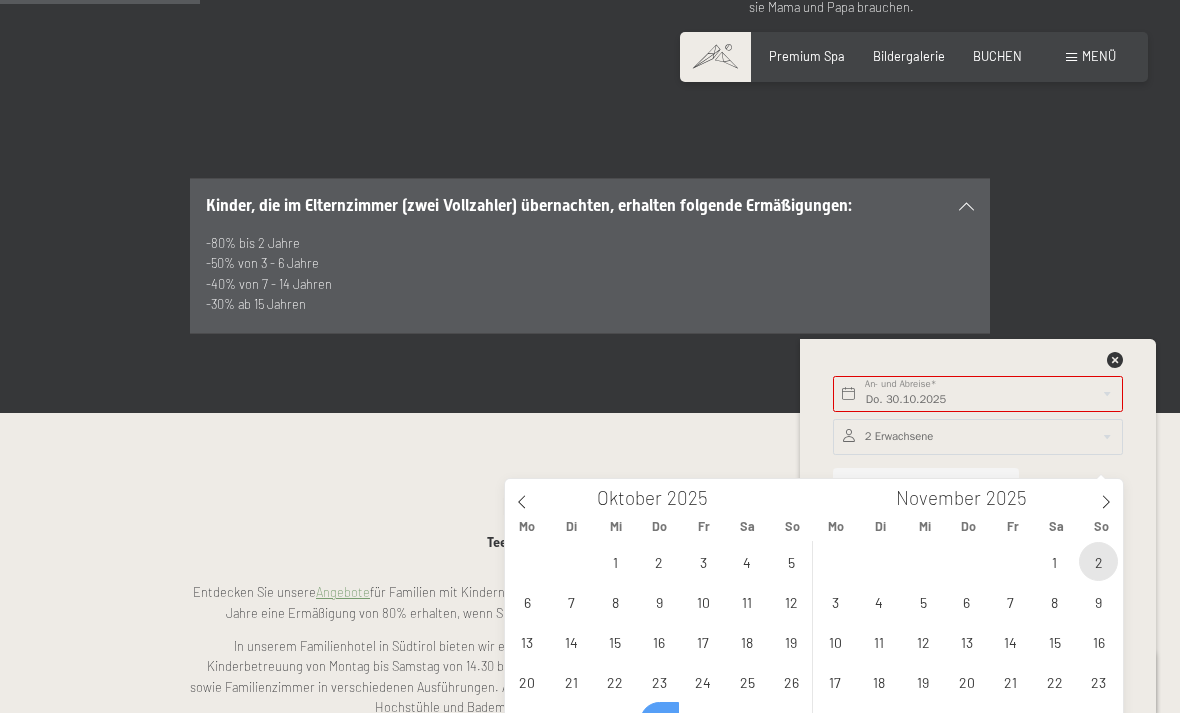 click on "2" at bounding box center (1098, 561) 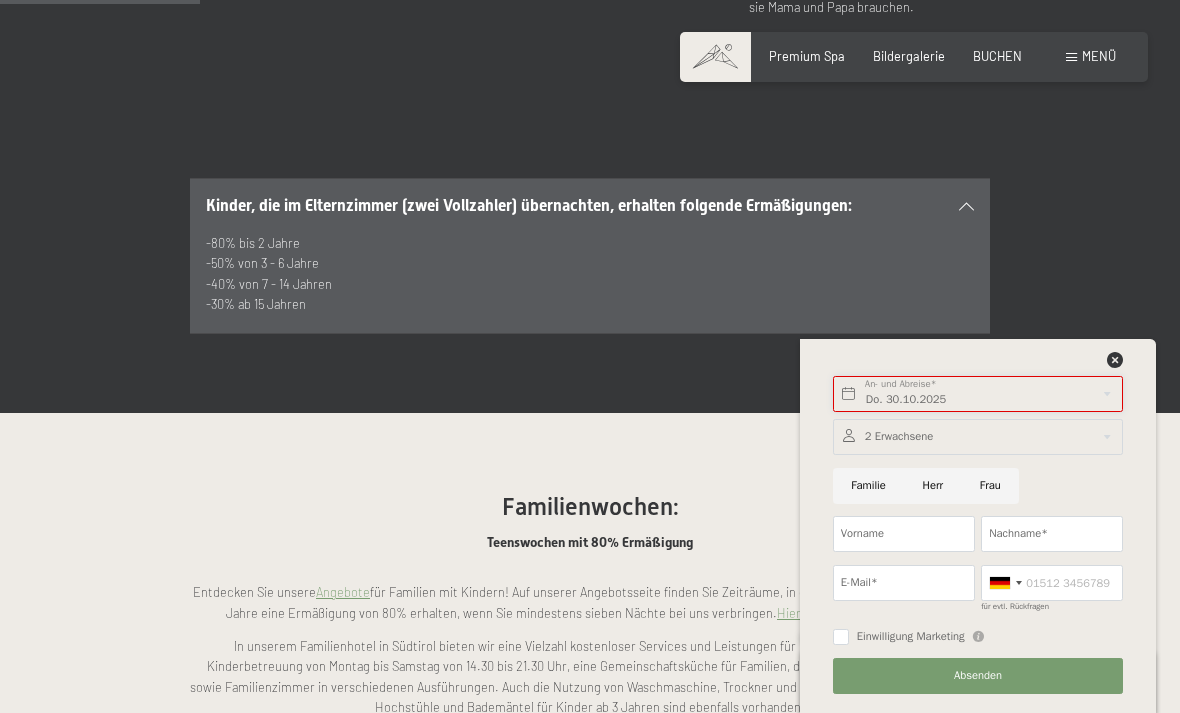 type on "Do. 30.10.2025 - So. 02.11.2025" 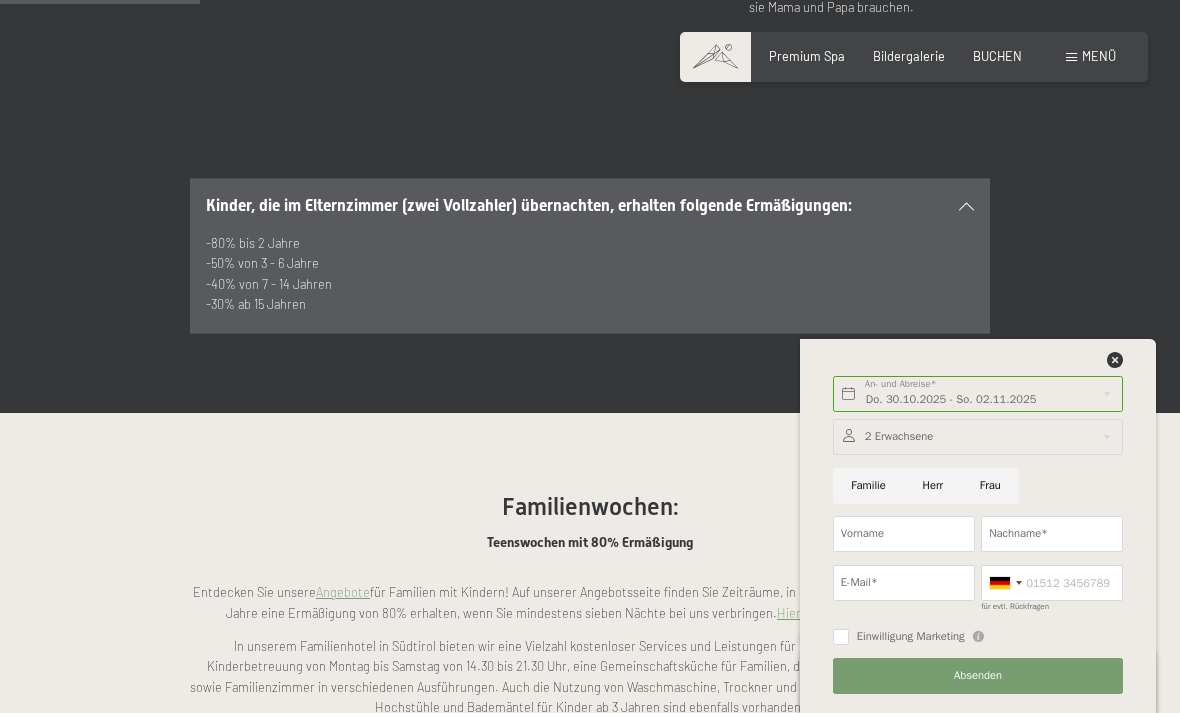 click on "Familie" at bounding box center (868, 486) 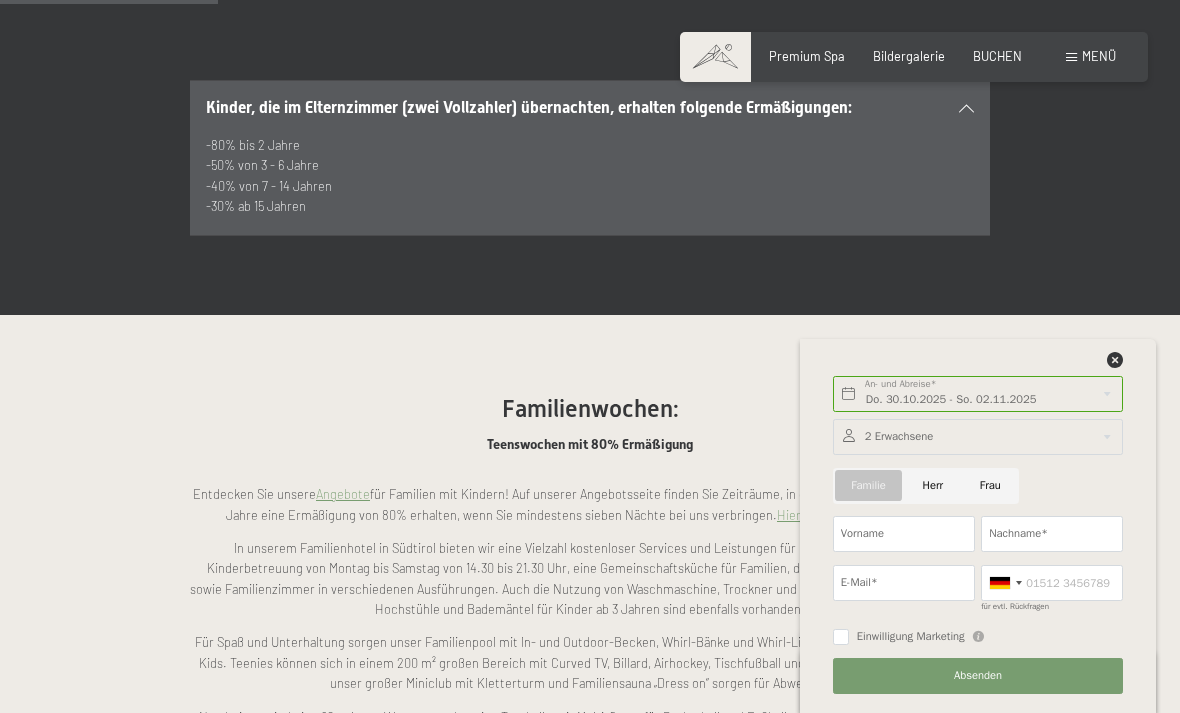 scroll, scrollTop: 1209, scrollLeft: 0, axis: vertical 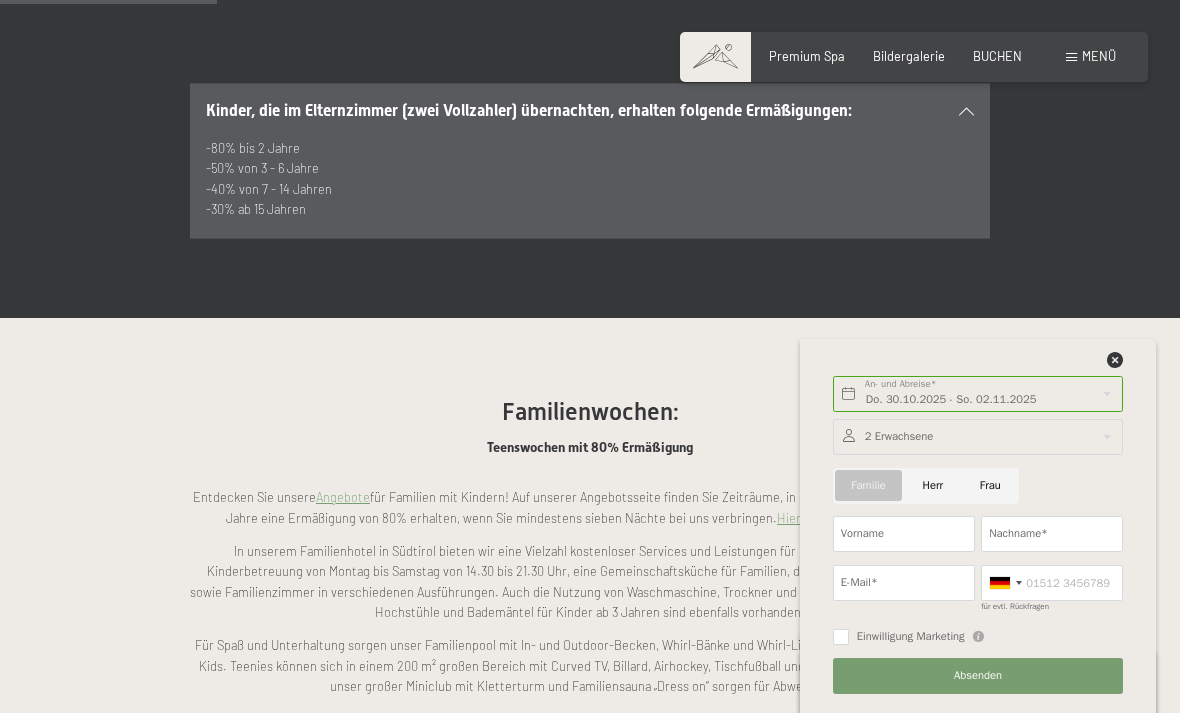click at bounding box center (978, 437) 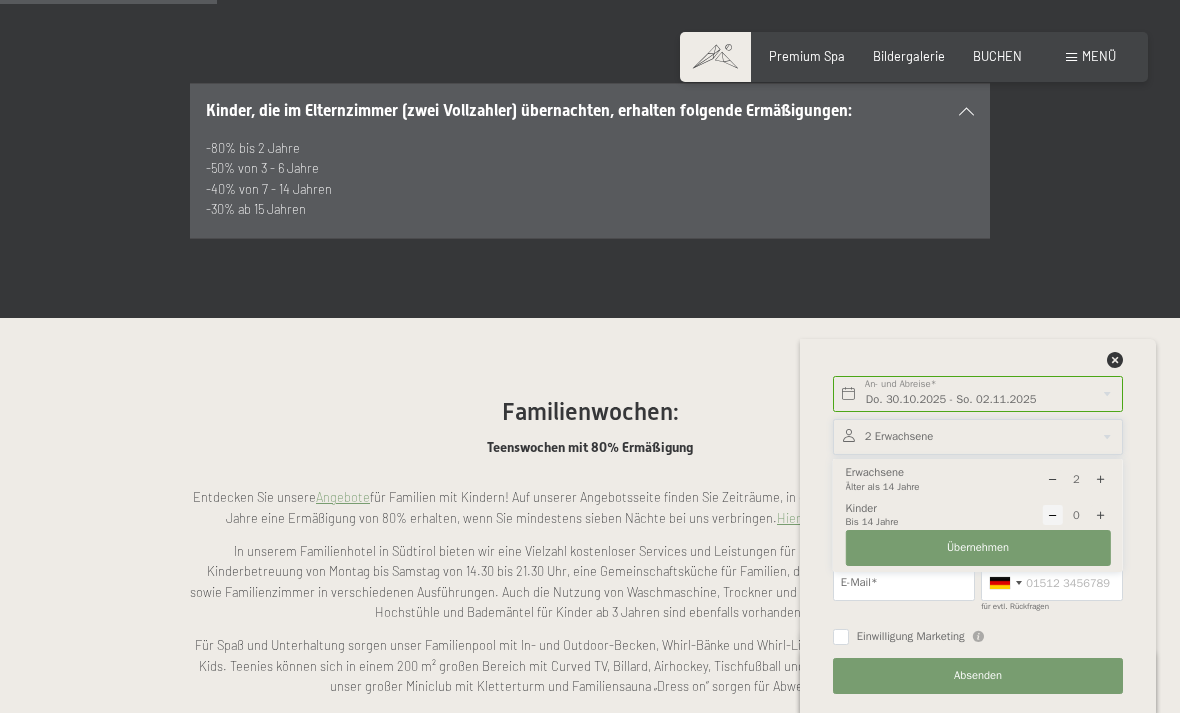 click at bounding box center [1100, 515] 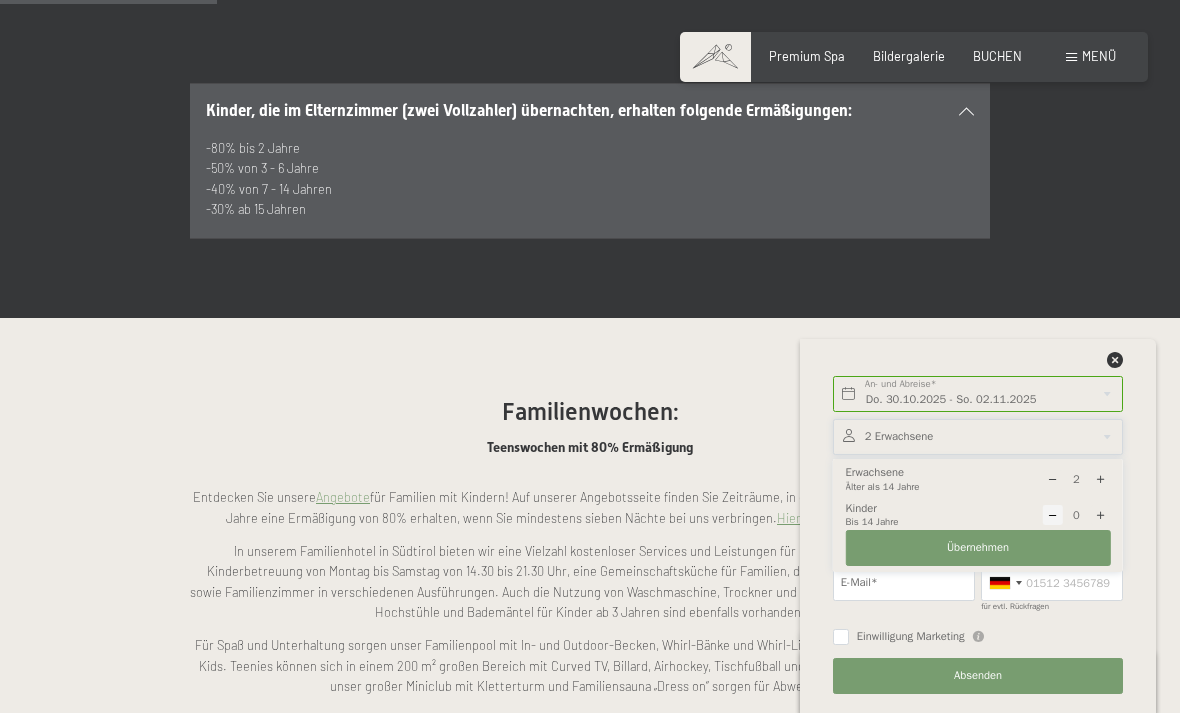 type on "1" 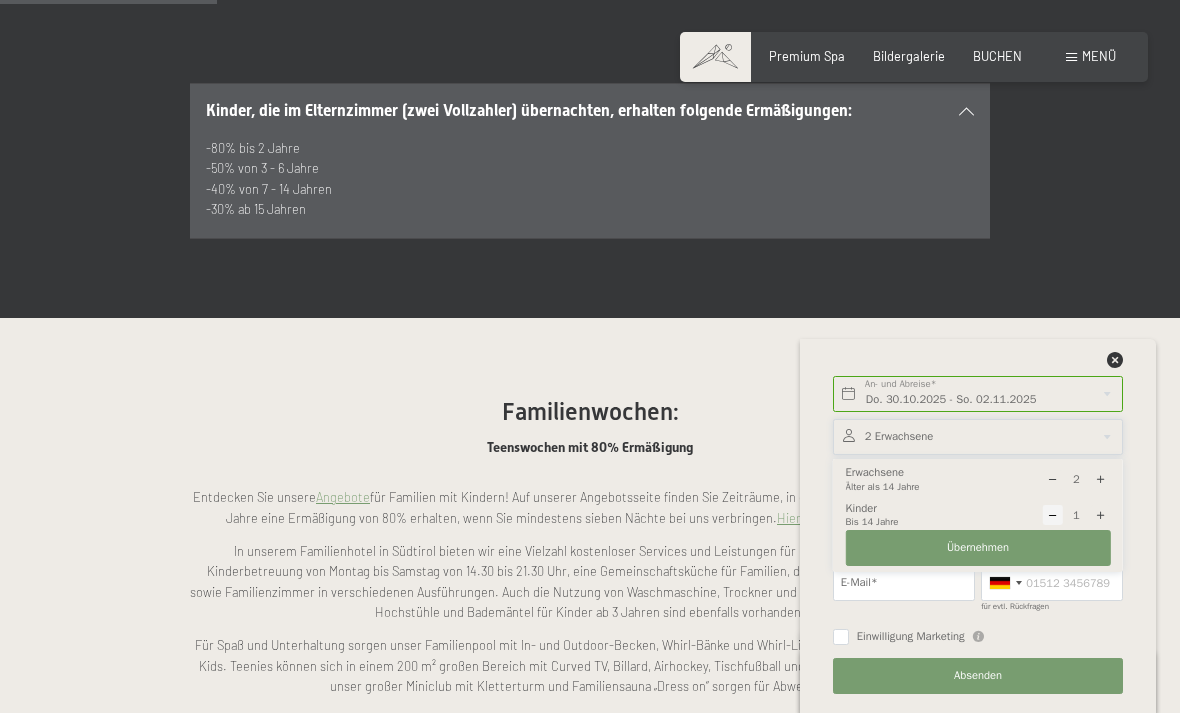 select 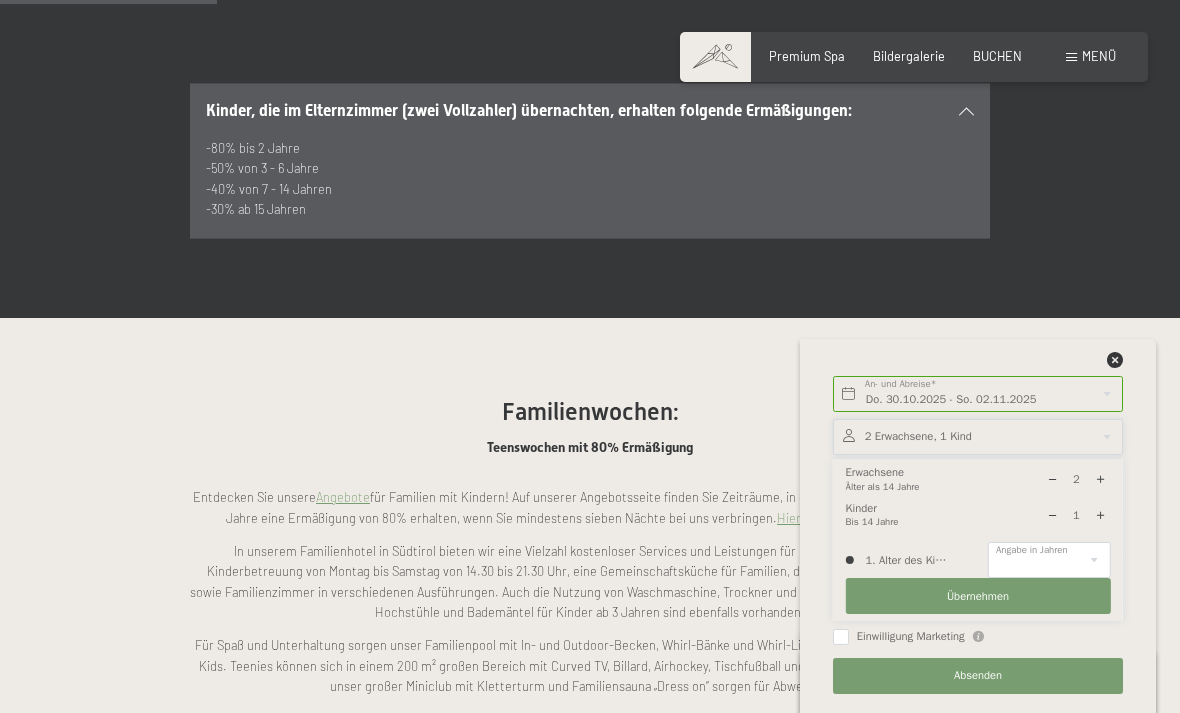 click at bounding box center [1100, 515] 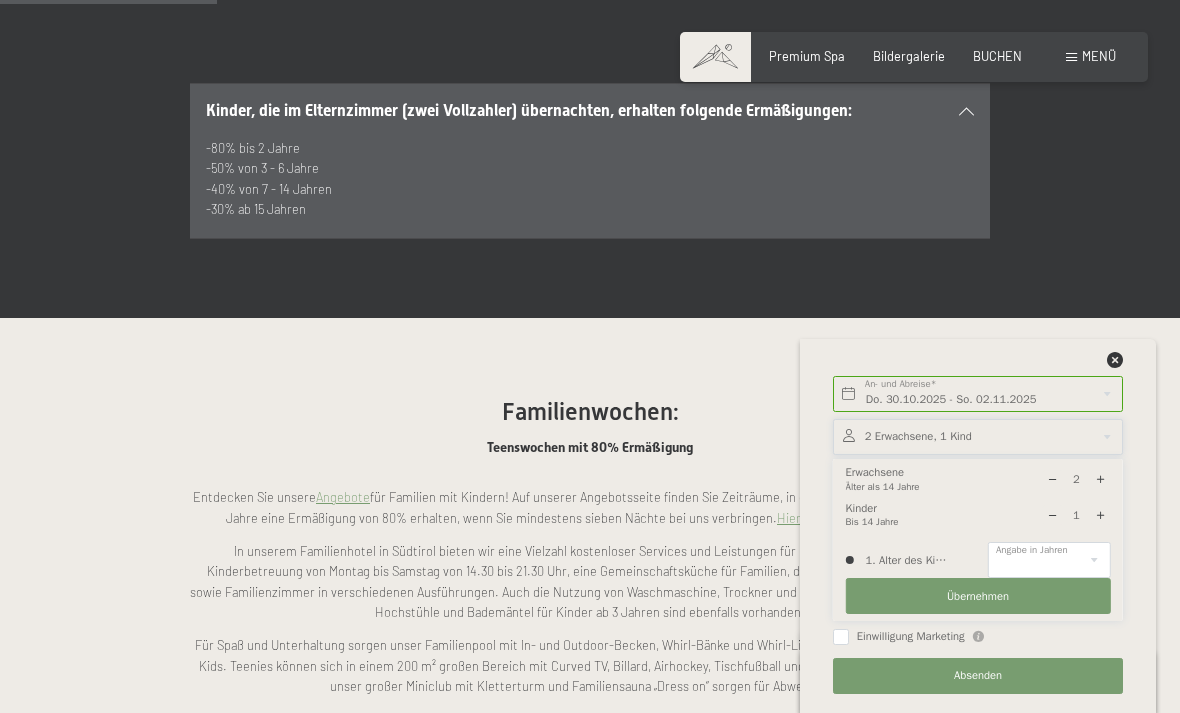 type on "2" 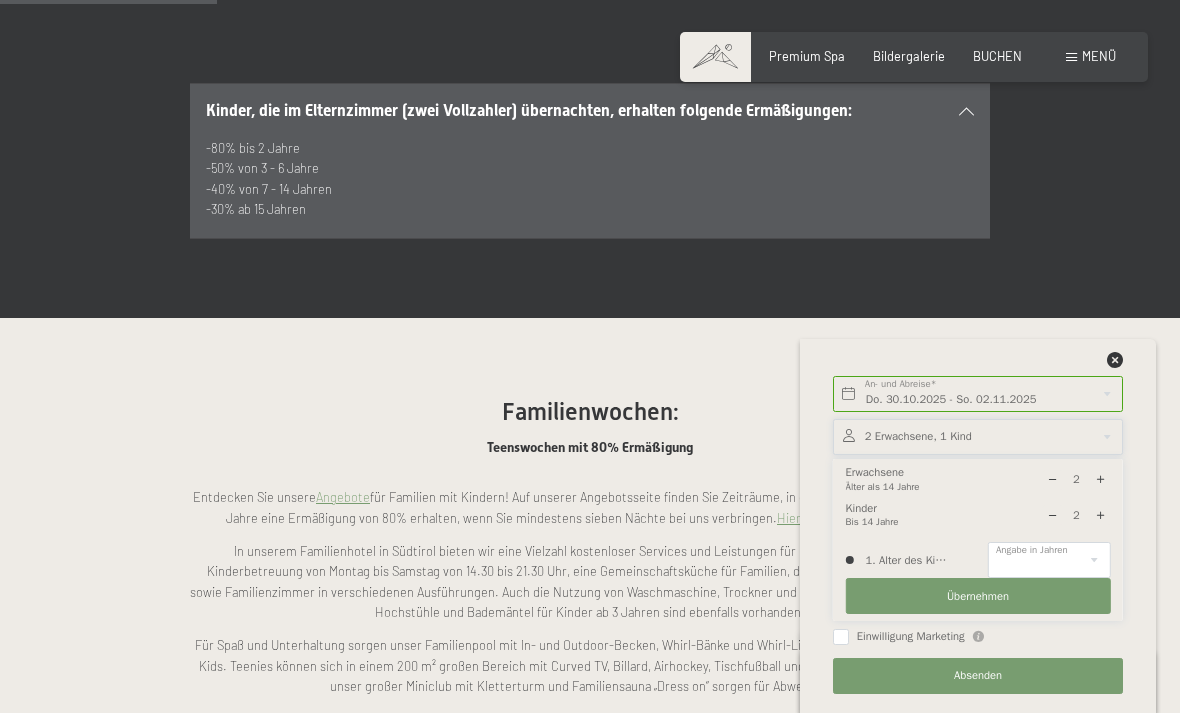 select 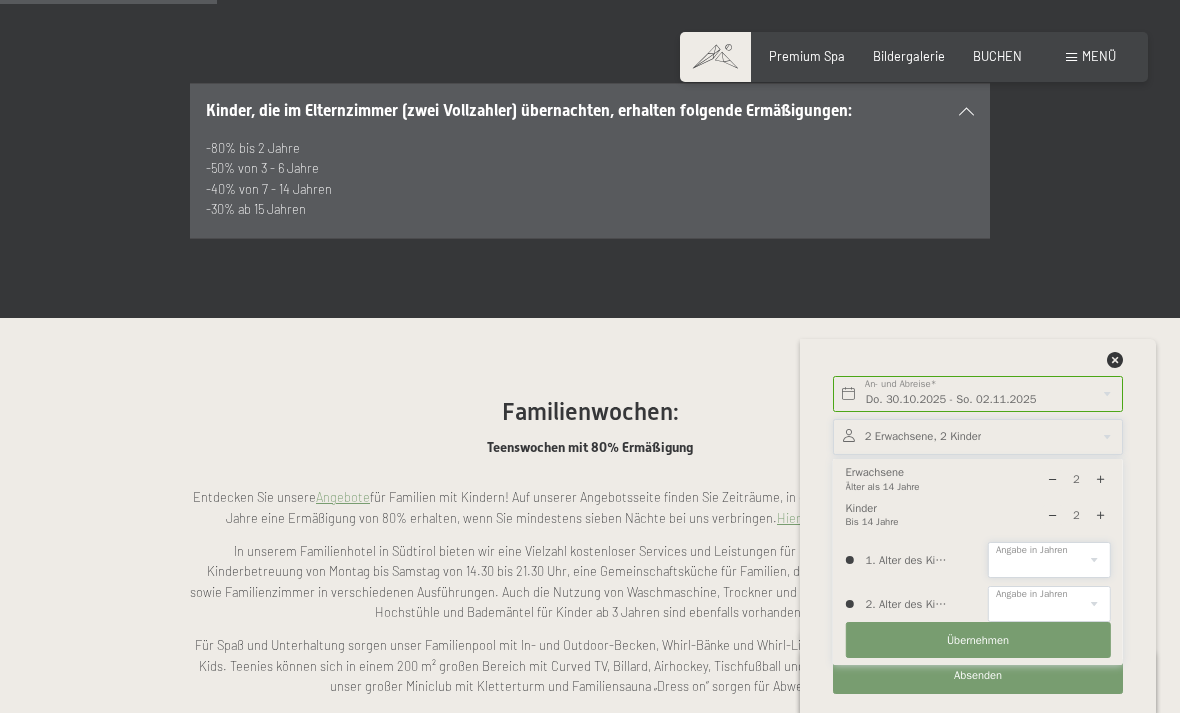 click on "0 1 2 3 4 5 6 7 8 9 10 11 12 13 14" at bounding box center [1049, 560] 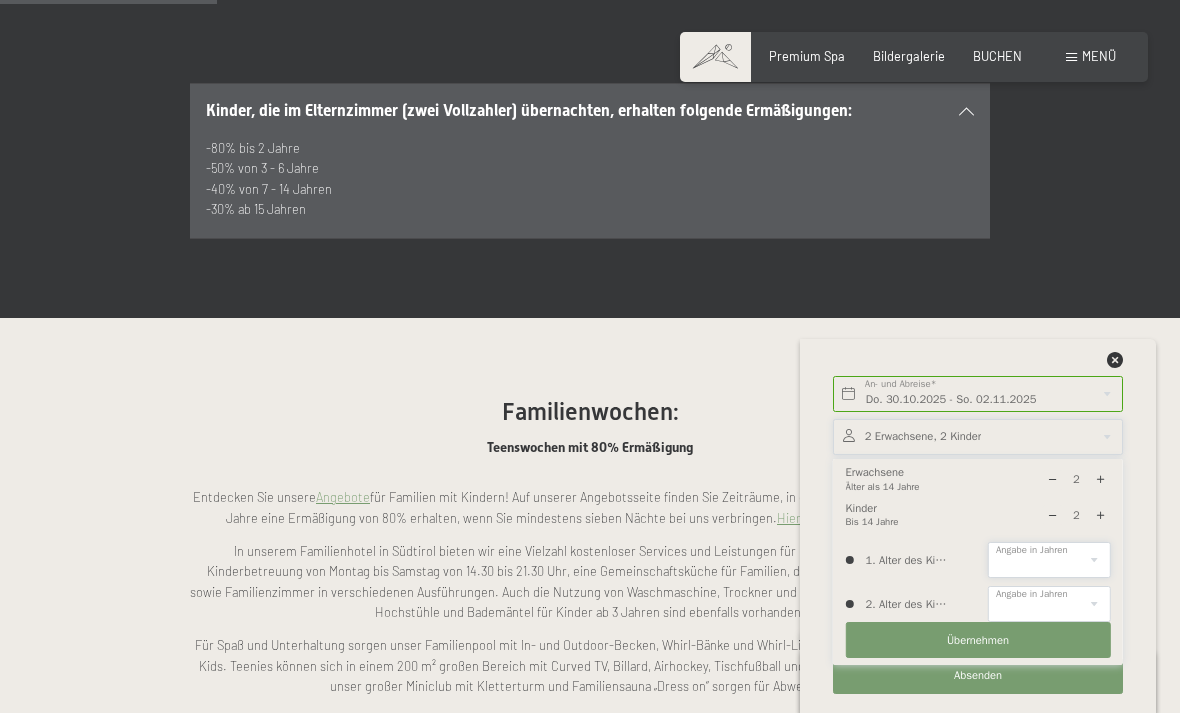 select on "4" 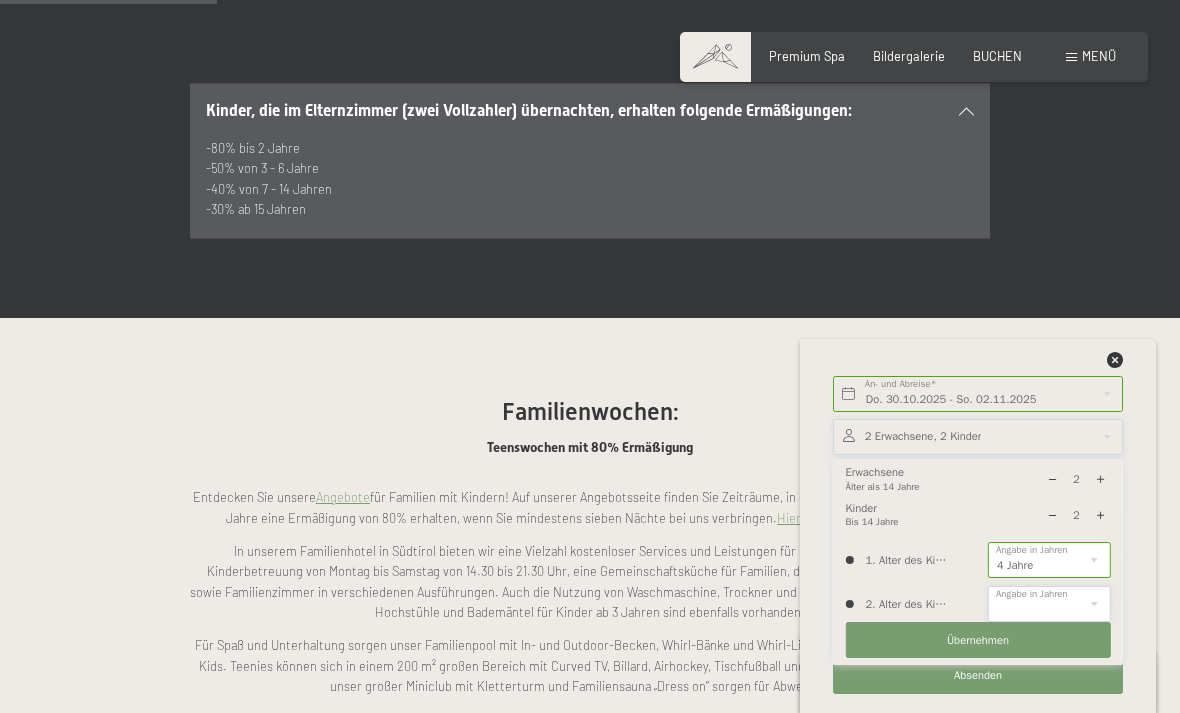 click on "0 1 2 3 4 5 6 7 8 9 10 11 12 13 14" at bounding box center [1049, 604] 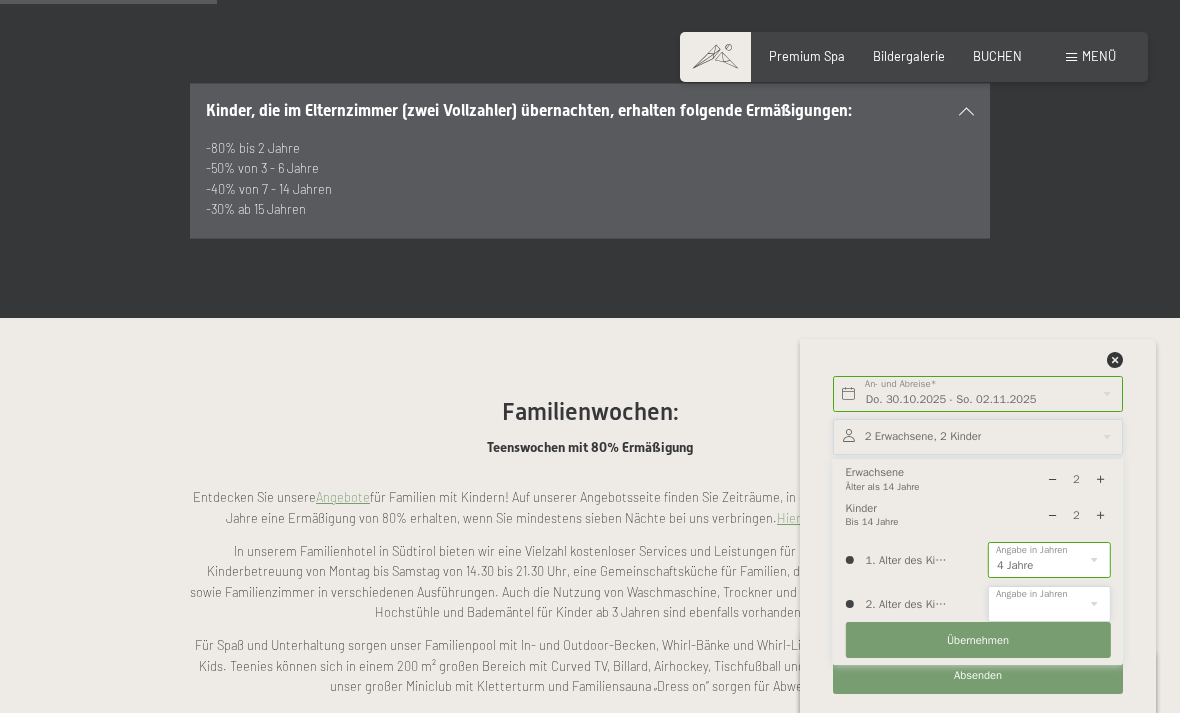 select on "9" 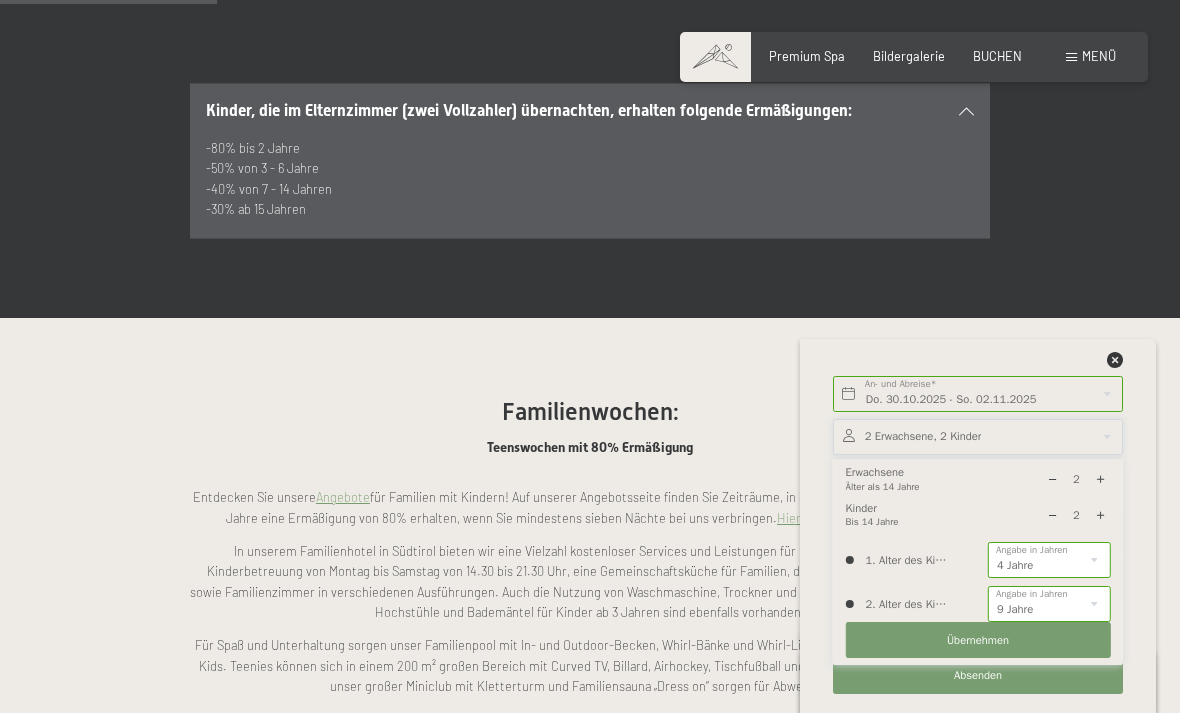 click on "Übernehmen" at bounding box center (978, 641) 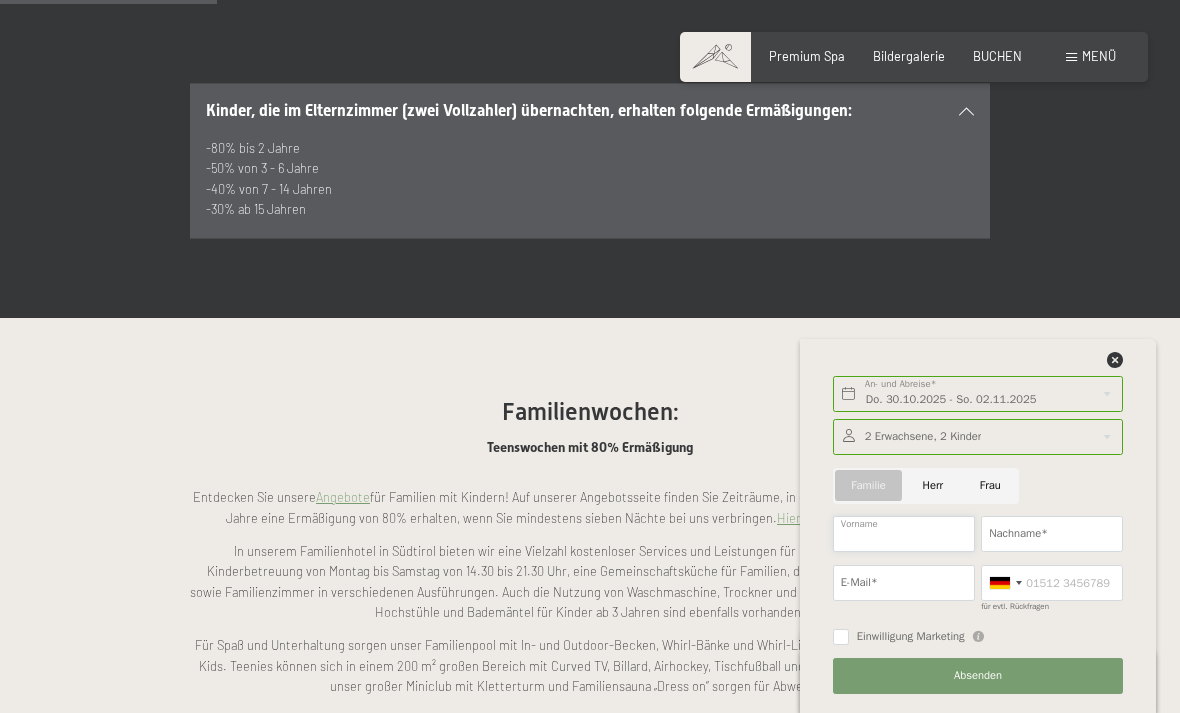 click on "Vorname" at bounding box center (904, 534) 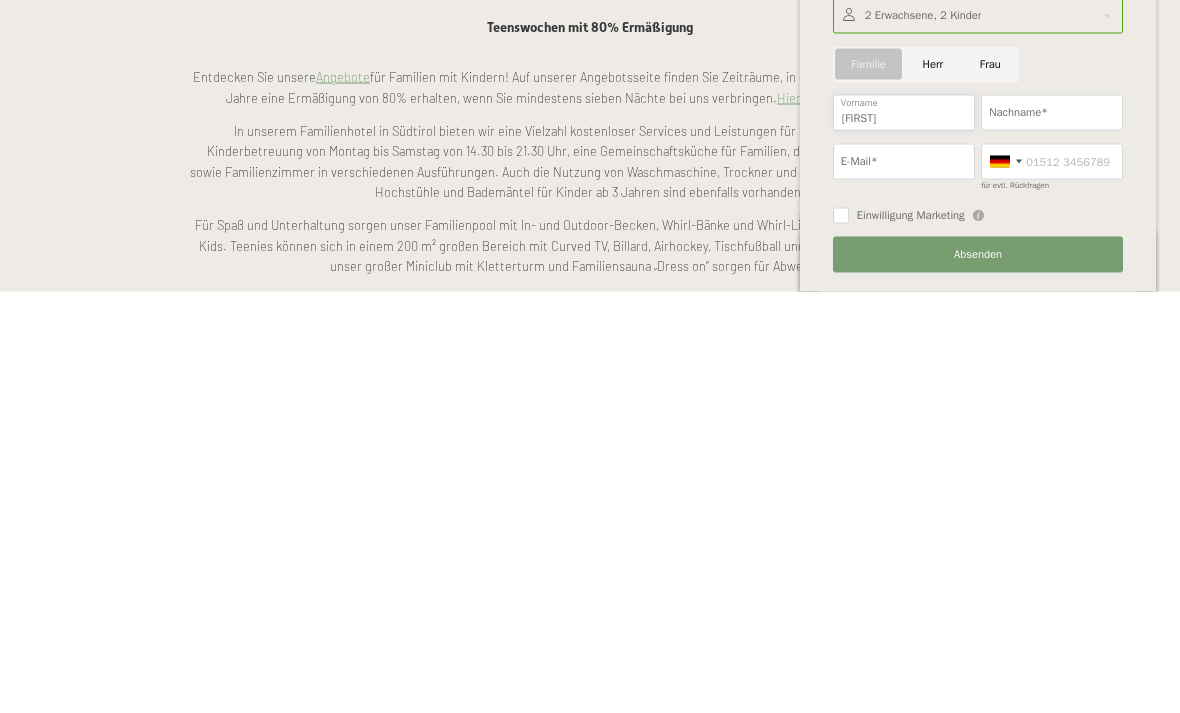 type on "[FIRST]" 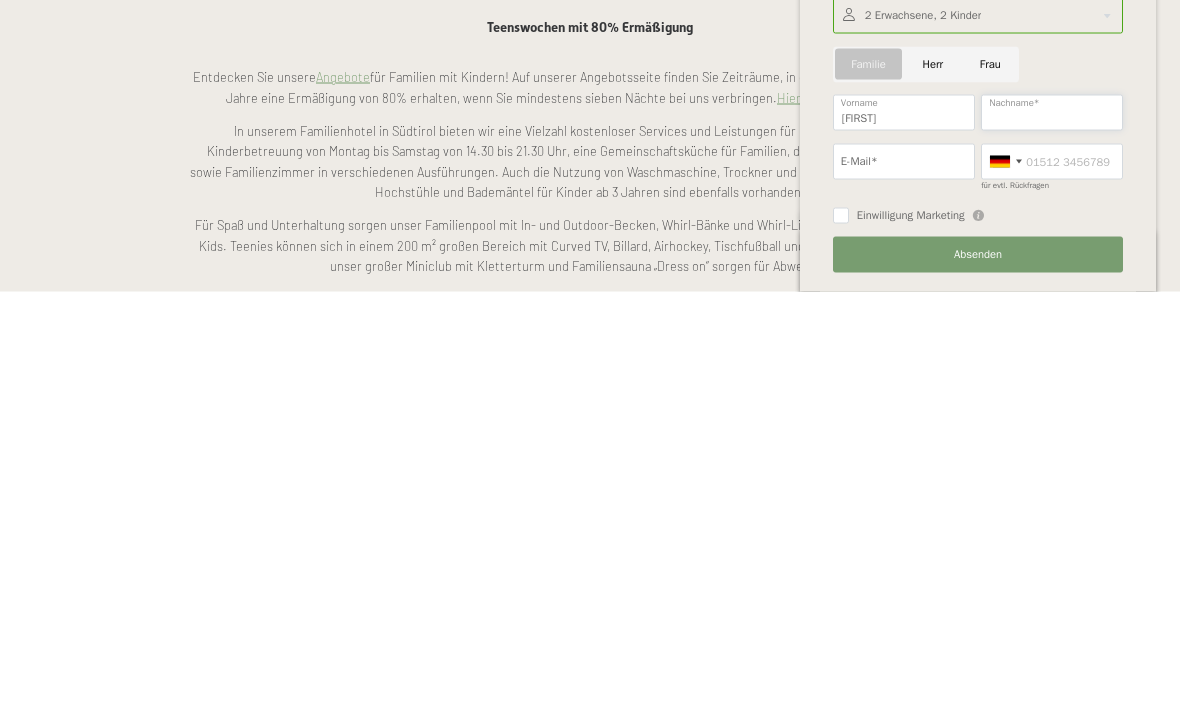 click on "Nachname*" at bounding box center [1052, 534] 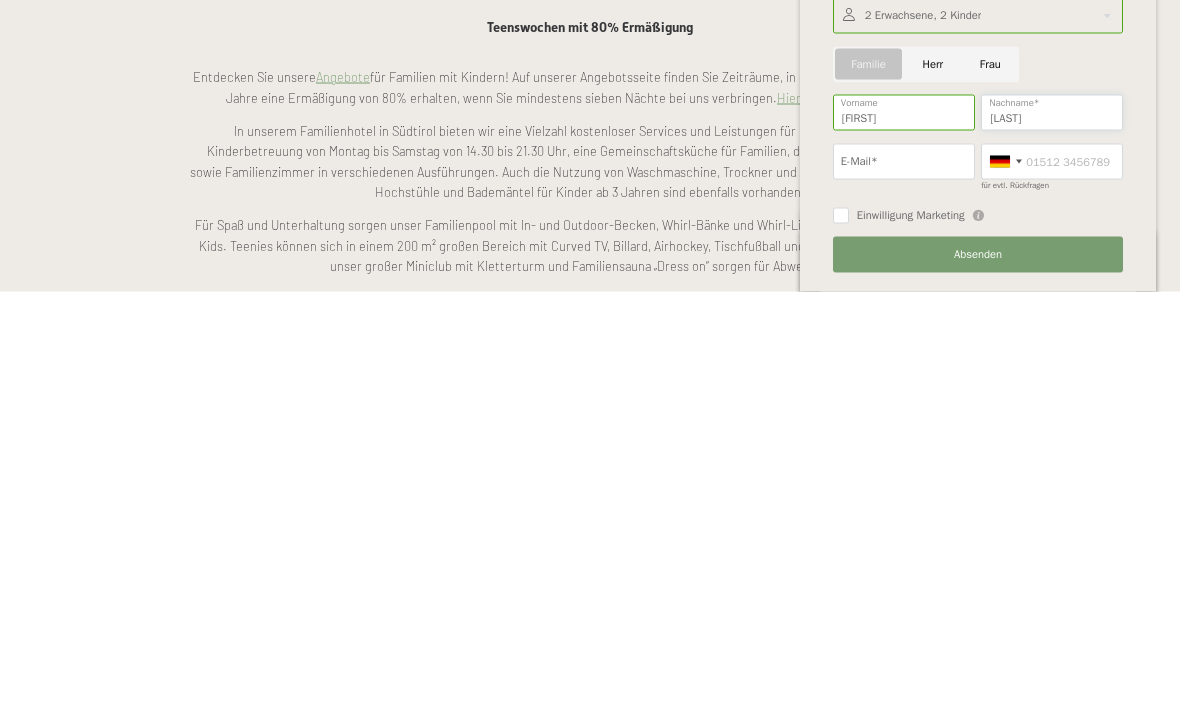 type on "[LAST]" 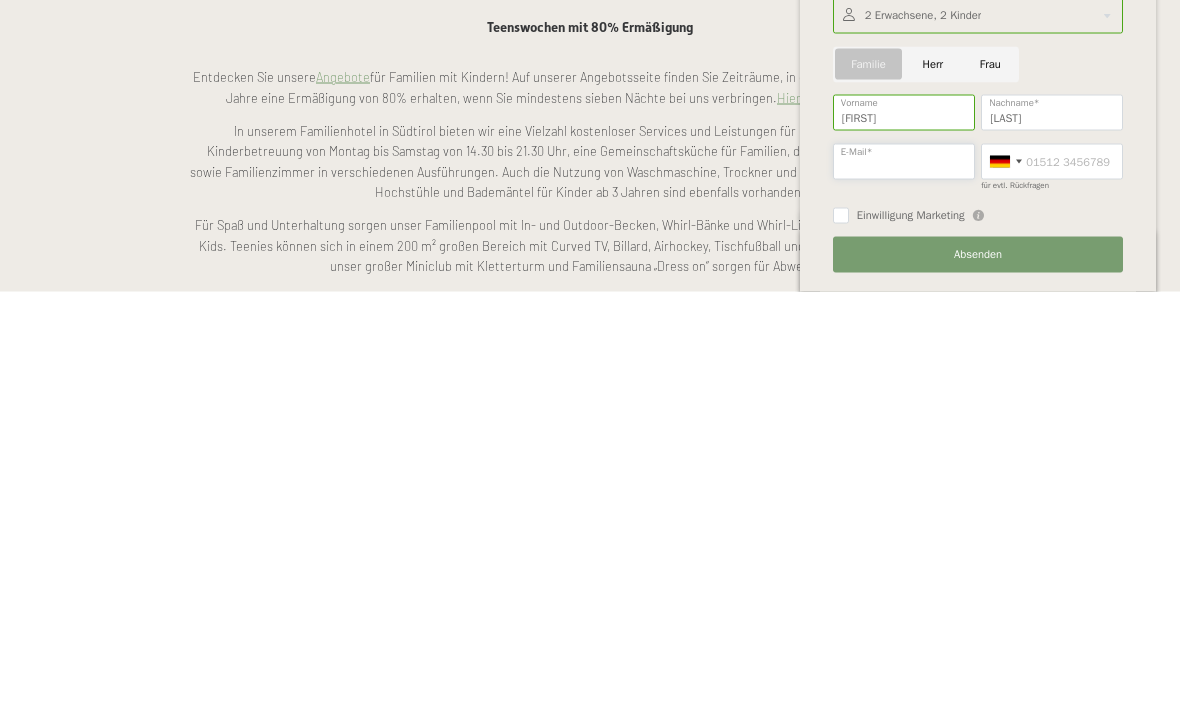 click on "E-Mail*" at bounding box center [904, 583] 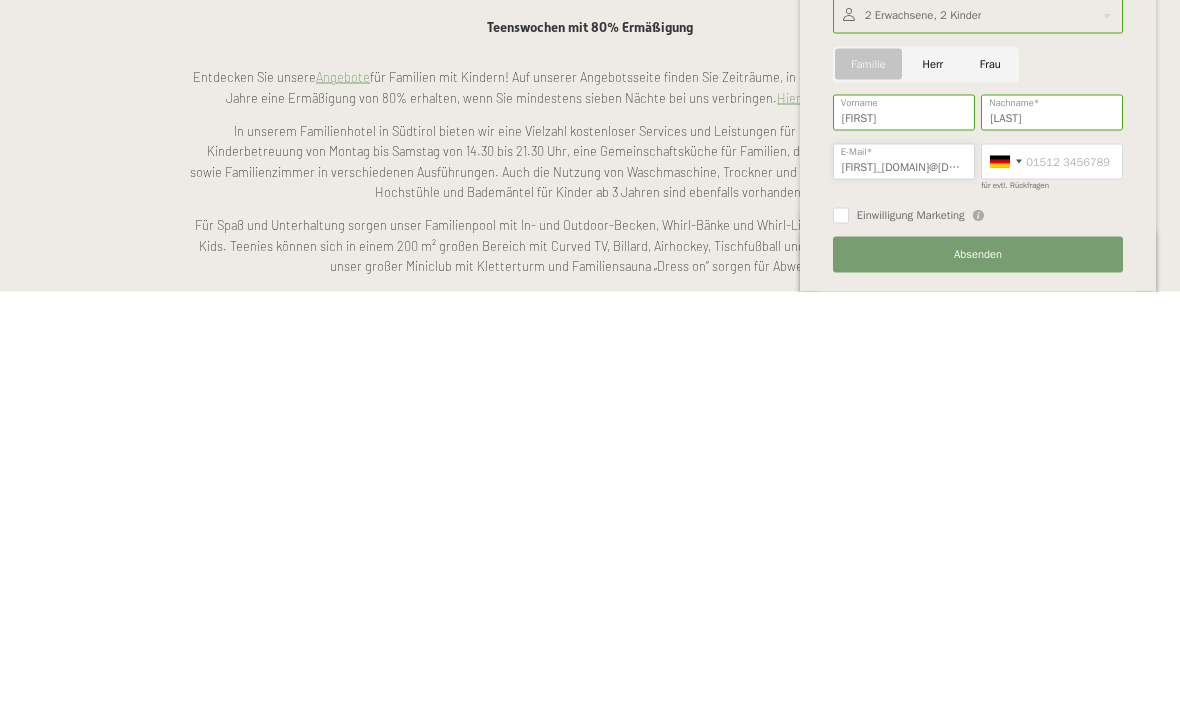 type on "[FIRST]_[DOMAIN]@[DOMAIN]" 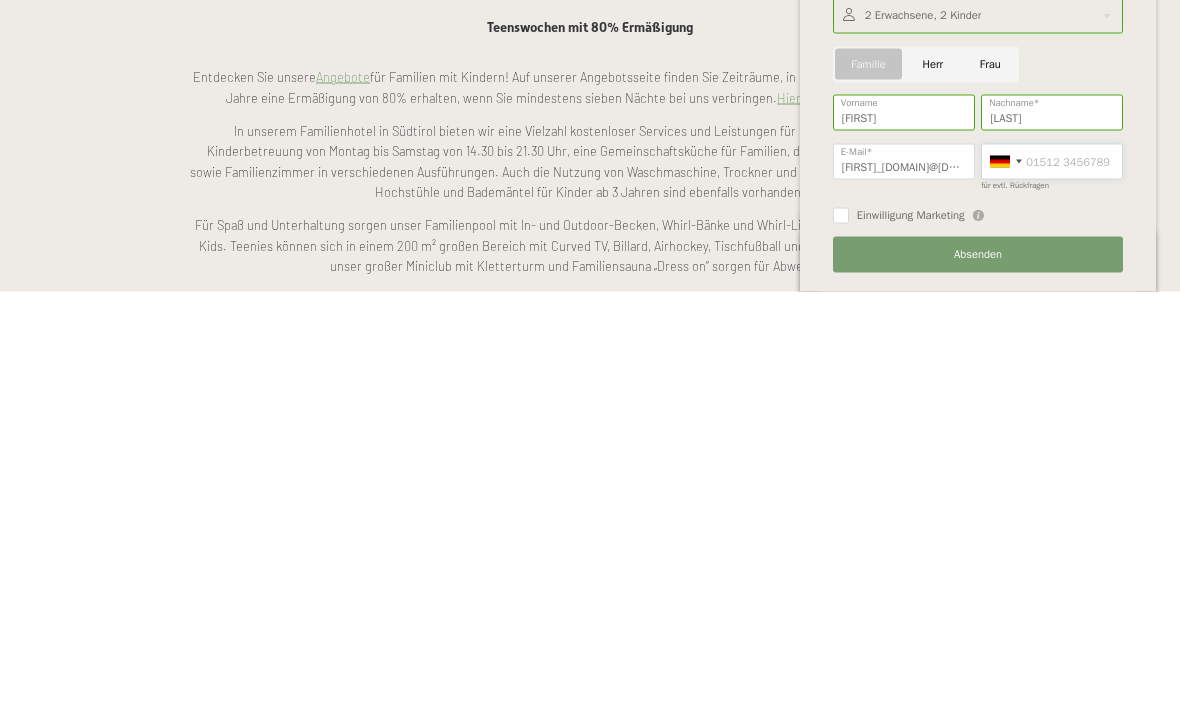 click on "für evtl. Rückfragen" at bounding box center (1052, 583) 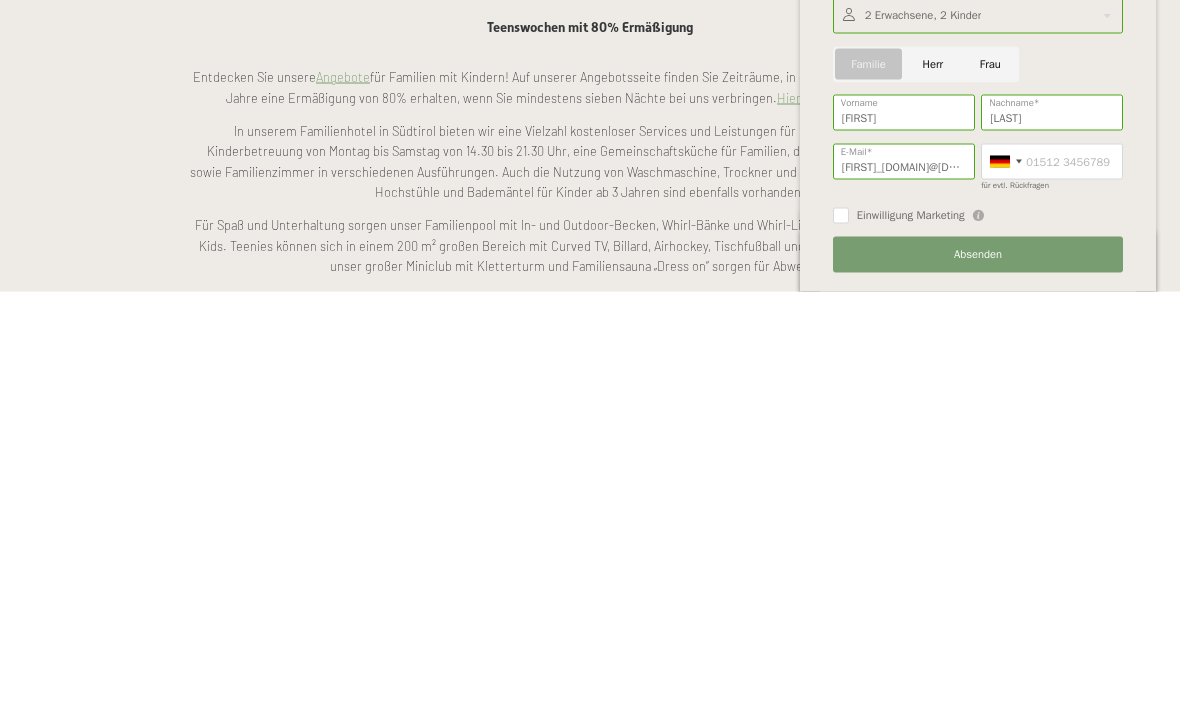 click at bounding box center (1005, 583) 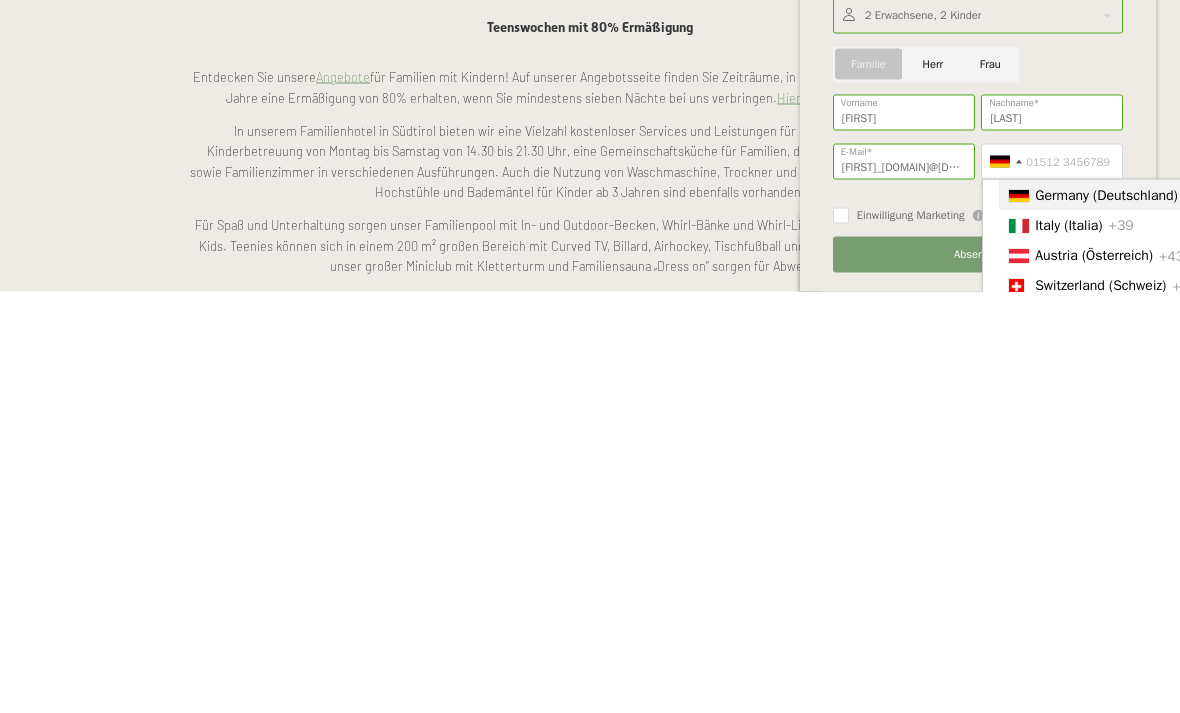scroll, scrollTop: 1630, scrollLeft: 0, axis: vertical 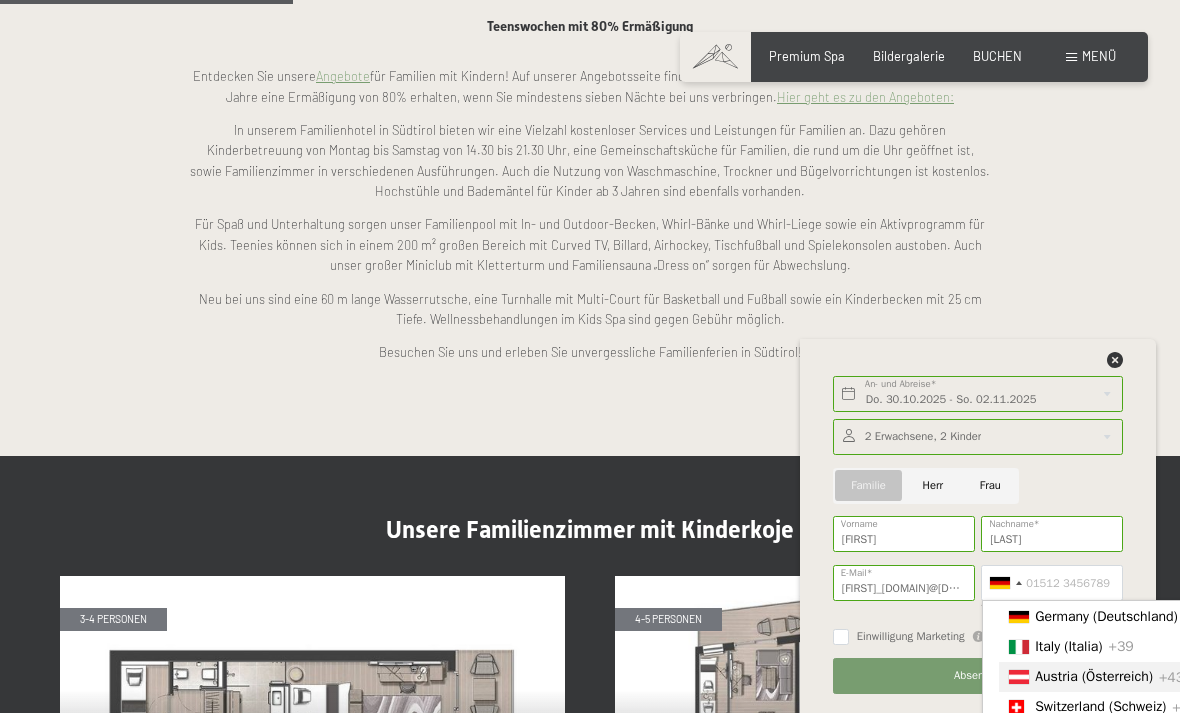 click on "Austria (Österreich)" at bounding box center [1094, 676] 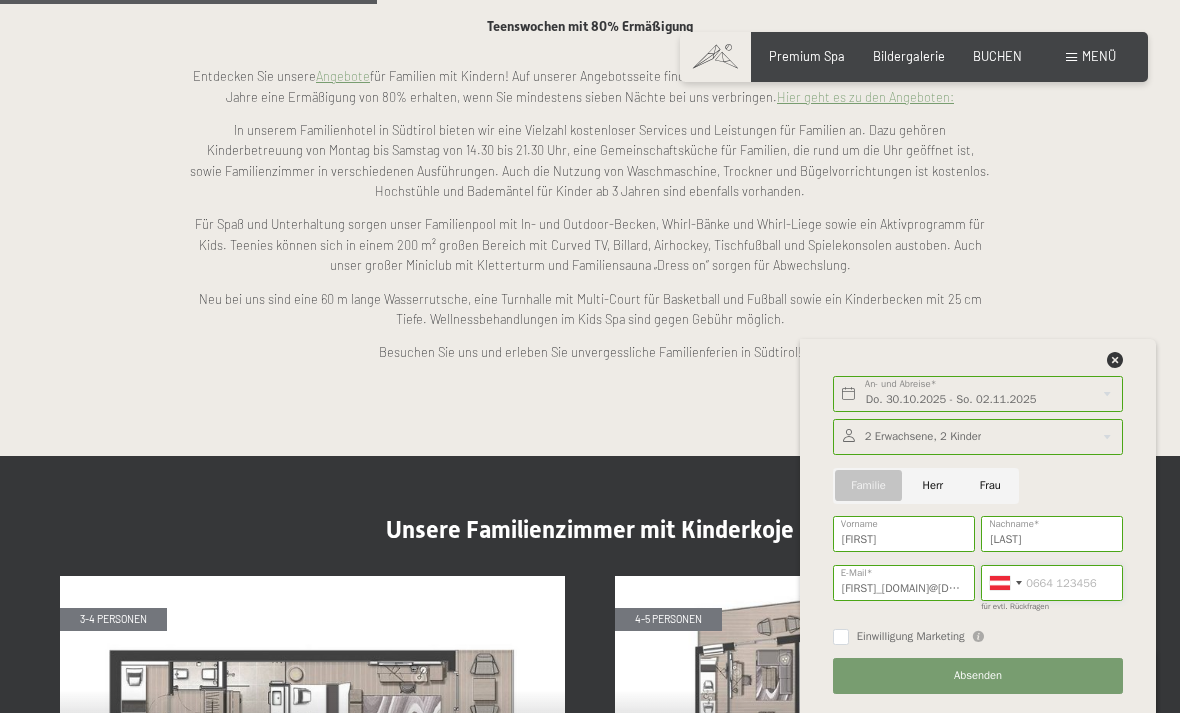 scroll, scrollTop: 1678, scrollLeft: 0, axis: vertical 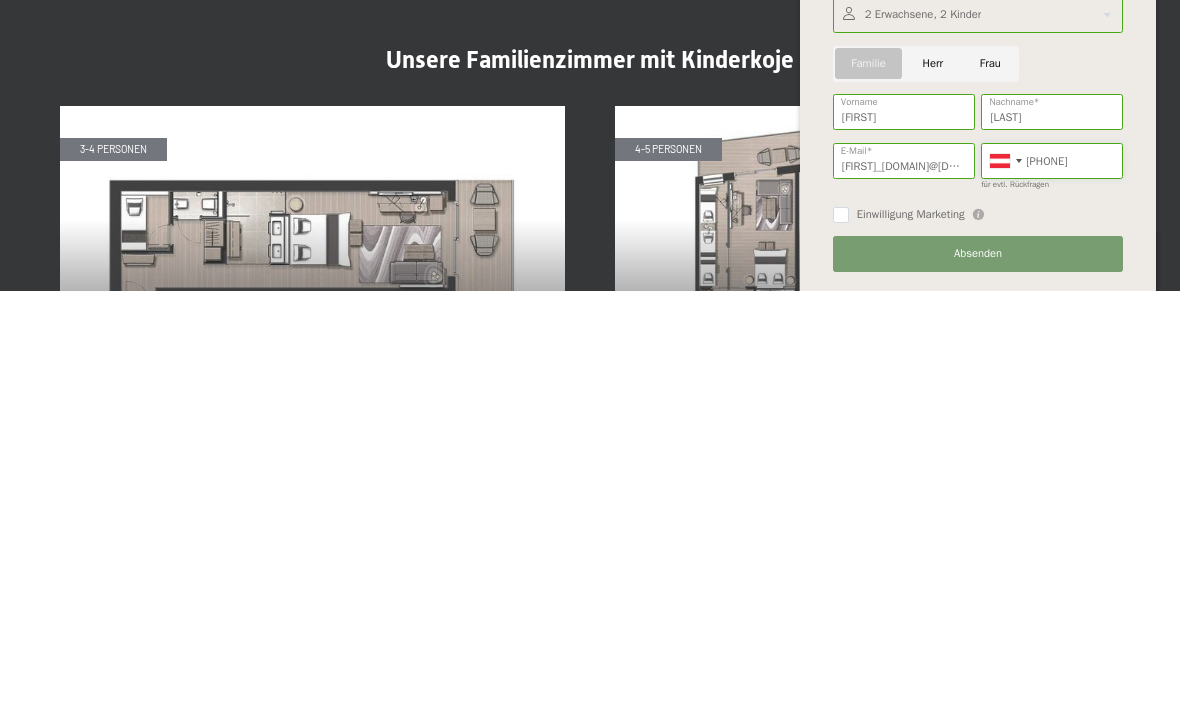 type on "[PHONE]" 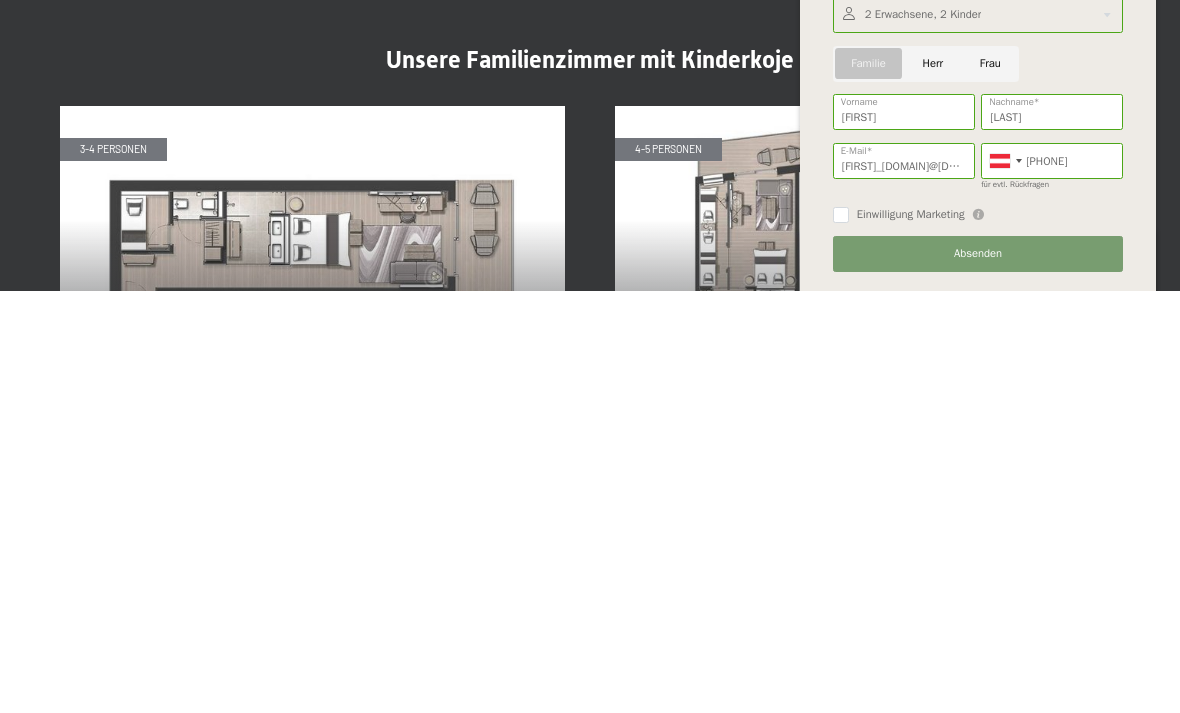 click on "Einwilligung Marketing" at bounding box center (907, 637) 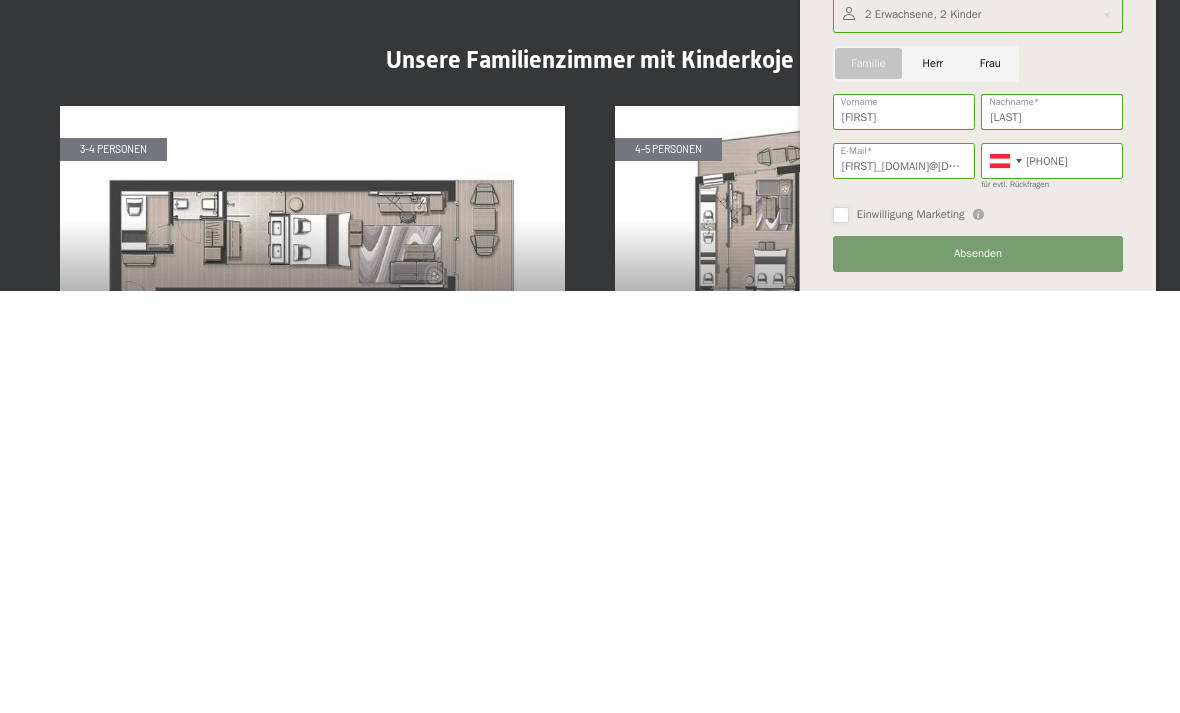 scroll, scrollTop: 2100, scrollLeft: 0, axis: vertical 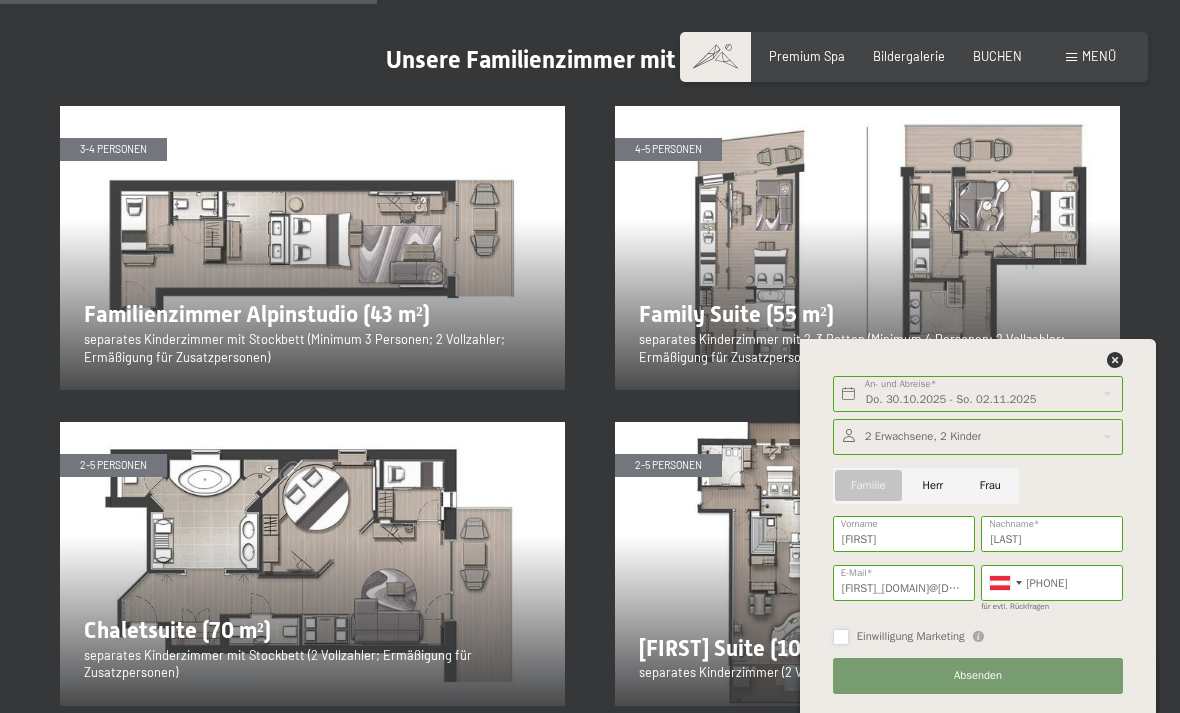 click on "Einwilligung Marketing" at bounding box center (841, 637) 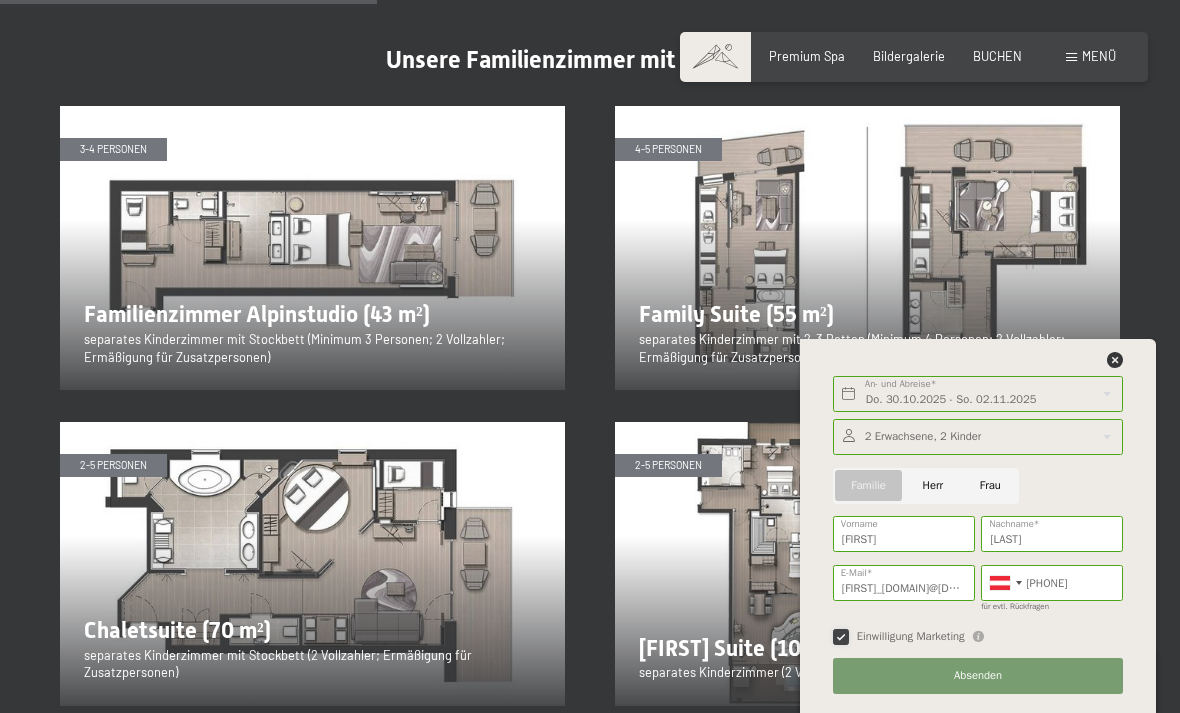 checkbox on "true" 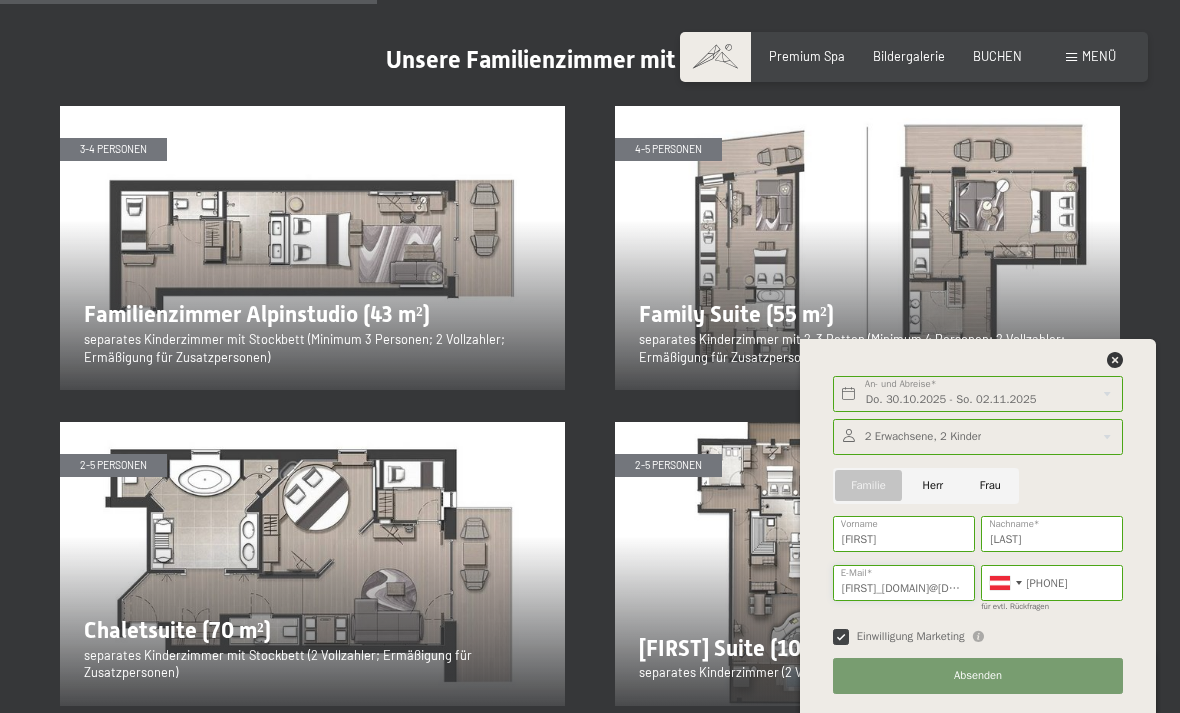 click on "[FIRST]_[DOMAIN]@[DOMAIN]" at bounding box center [904, 583] 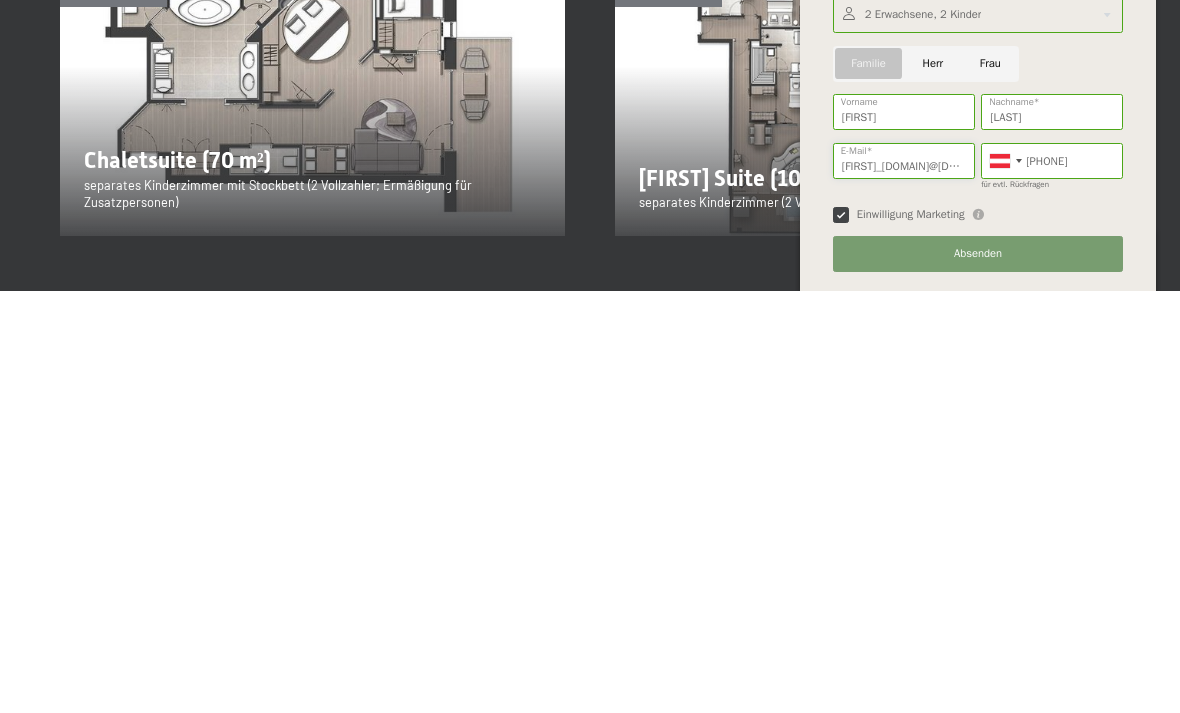 click on "Weiter Adressfelder ausblenden" at bounding box center (0, 0) 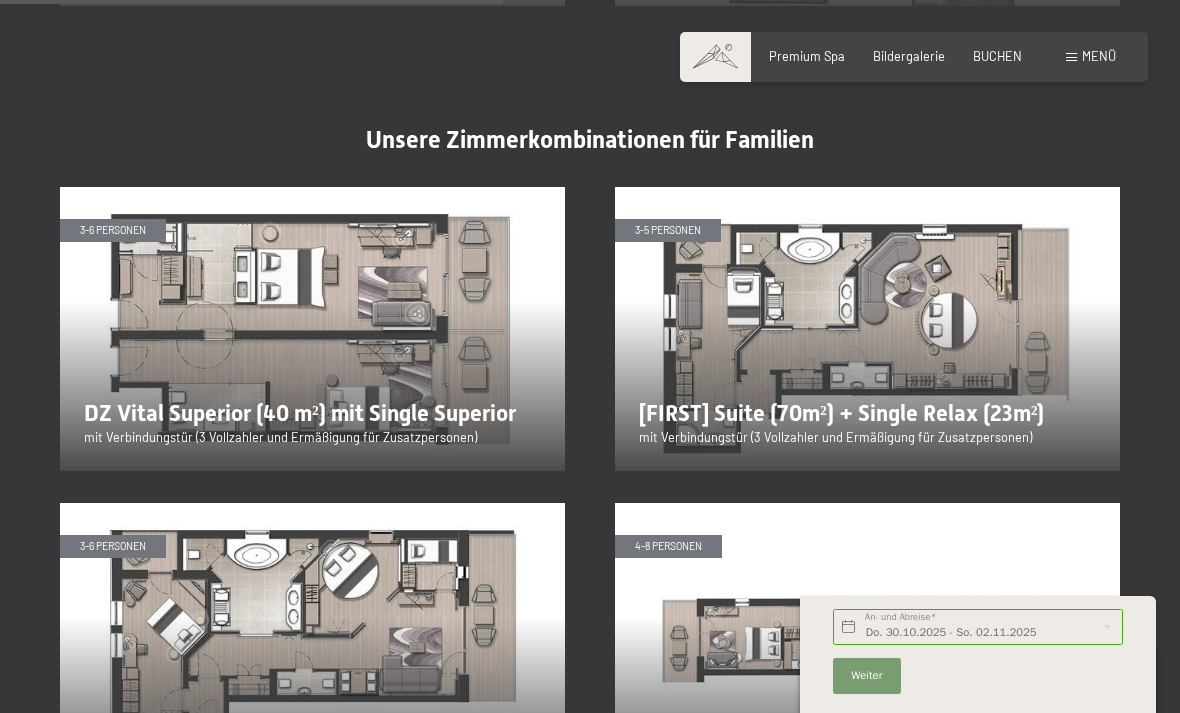scroll, scrollTop: 2799, scrollLeft: 0, axis: vertical 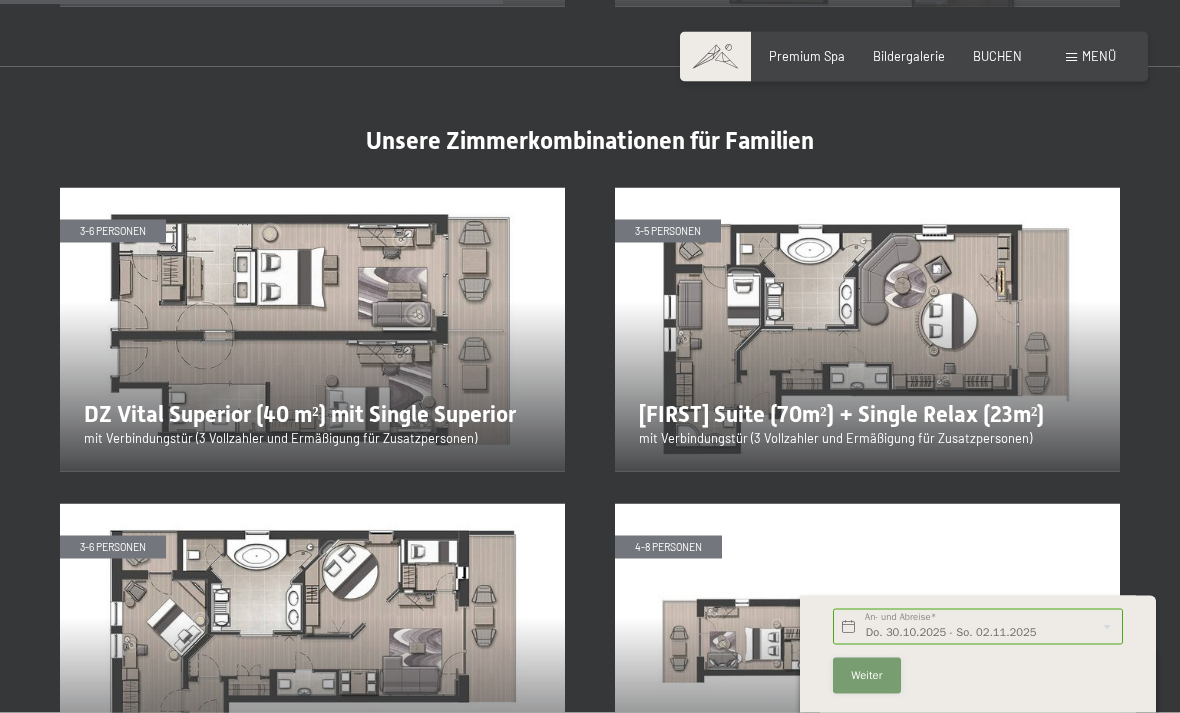 click on "Weiter" at bounding box center (866, 676) 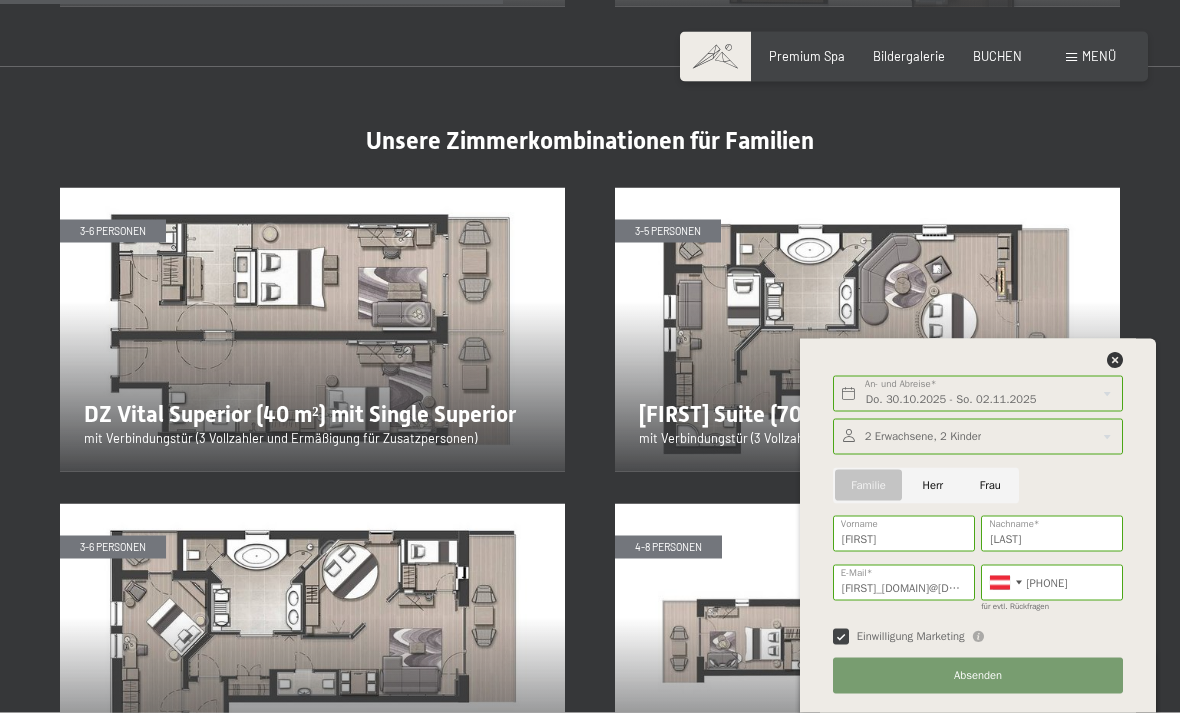 scroll, scrollTop: 2800, scrollLeft: 0, axis: vertical 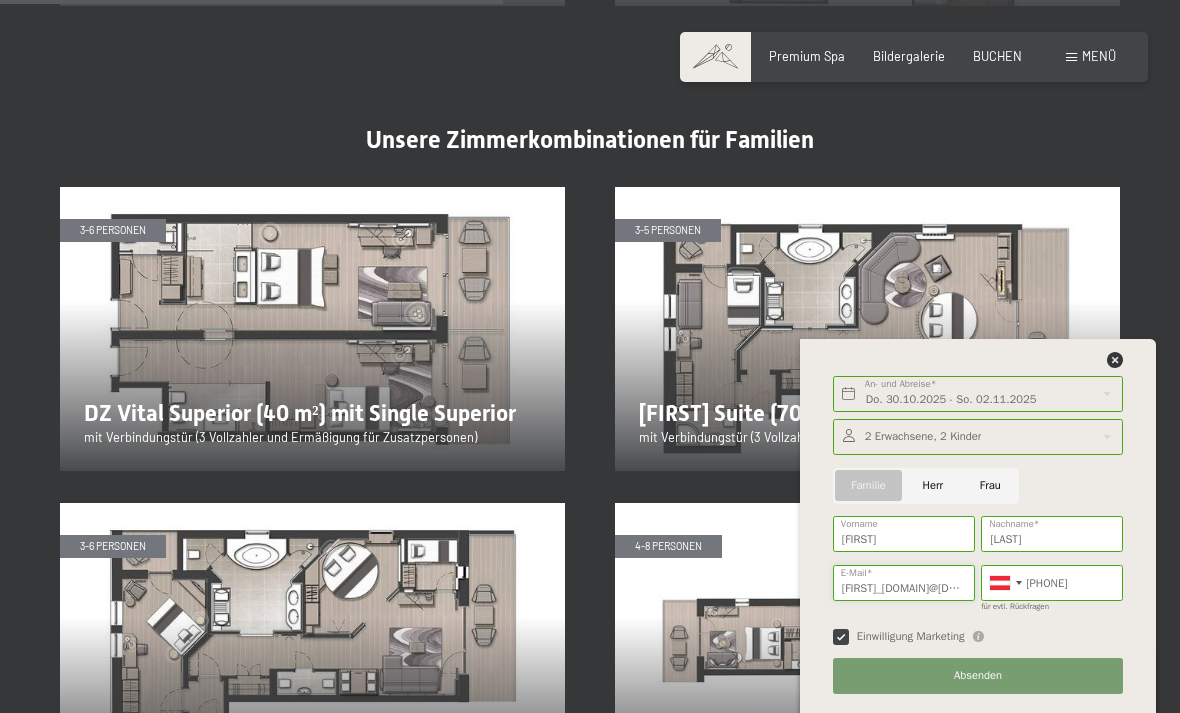 click on "[FIRST]_[DOMAIN]@[DOMAIN]" at bounding box center (904, 583) 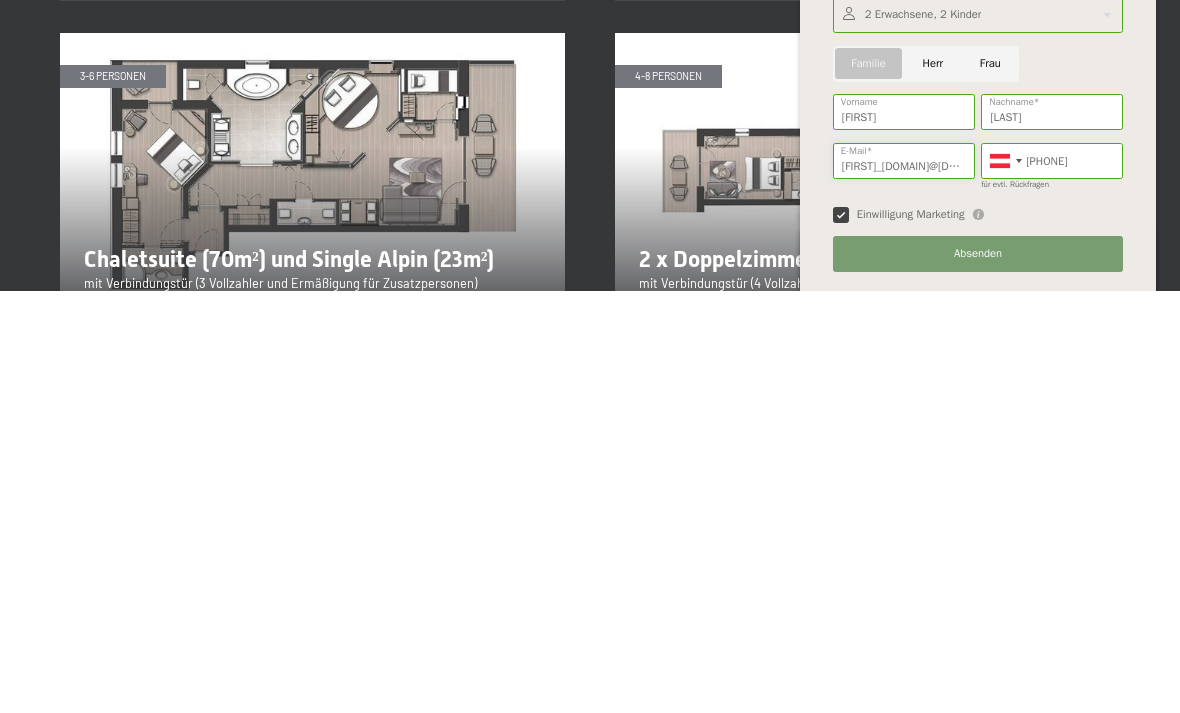 type on "[FIRST]_[DOMAIN]@[DOMAIN]" 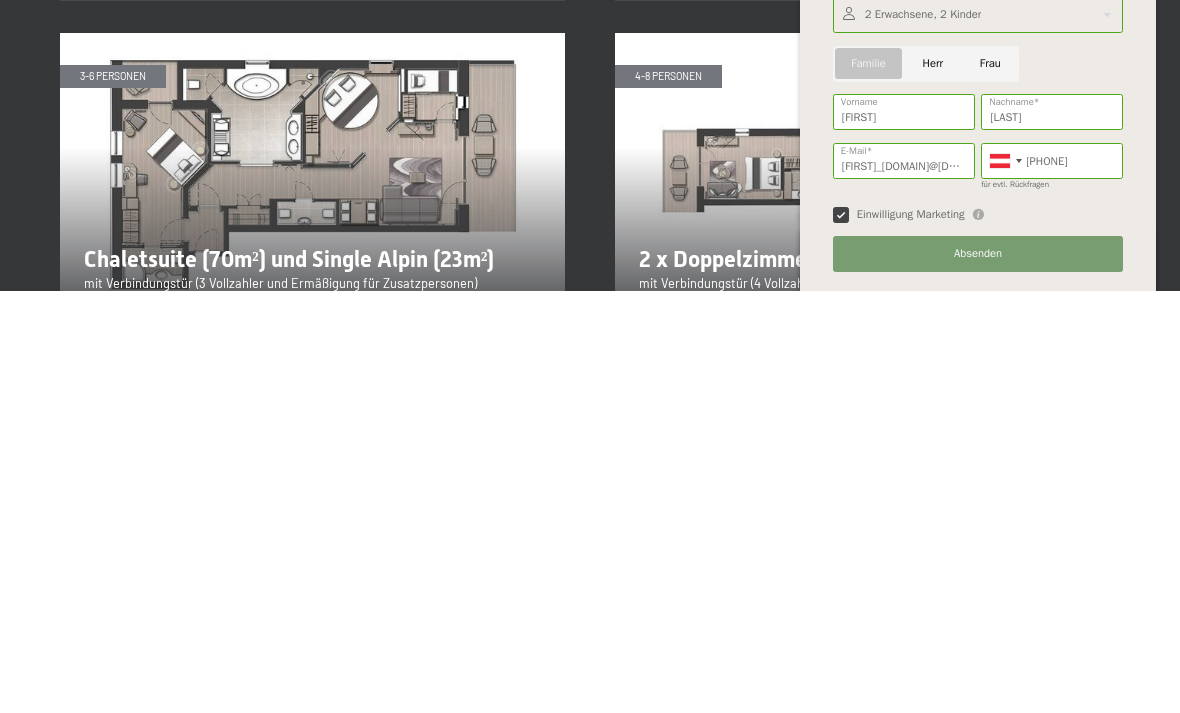 click on "Absenden" at bounding box center (978, 676) 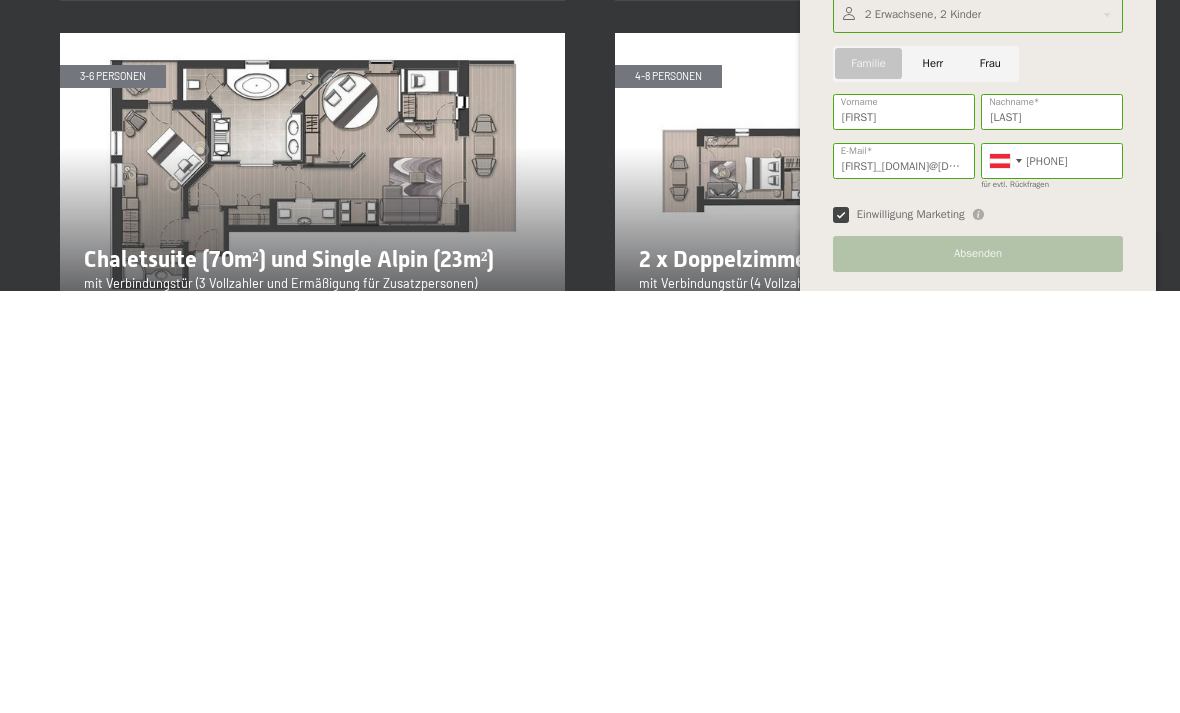scroll, scrollTop: 3270, scrollLeft: 0, axis: vertical 